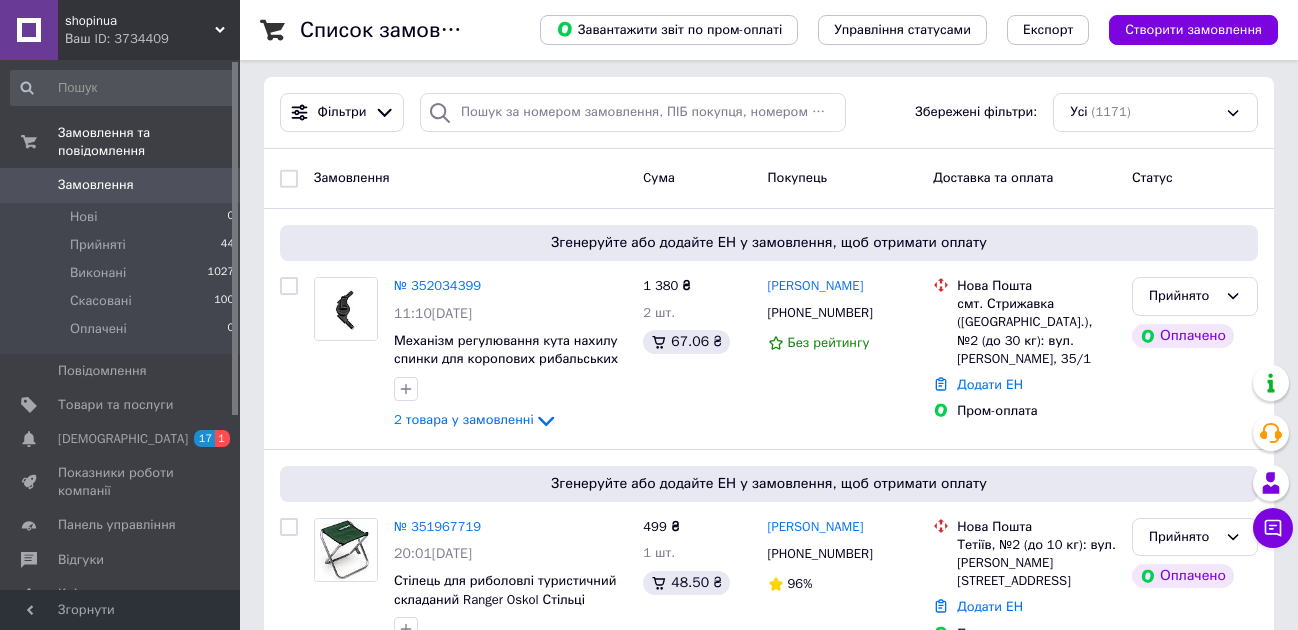 scroll, scrollTop: 167, scrollLeft: 0, axis: vertical 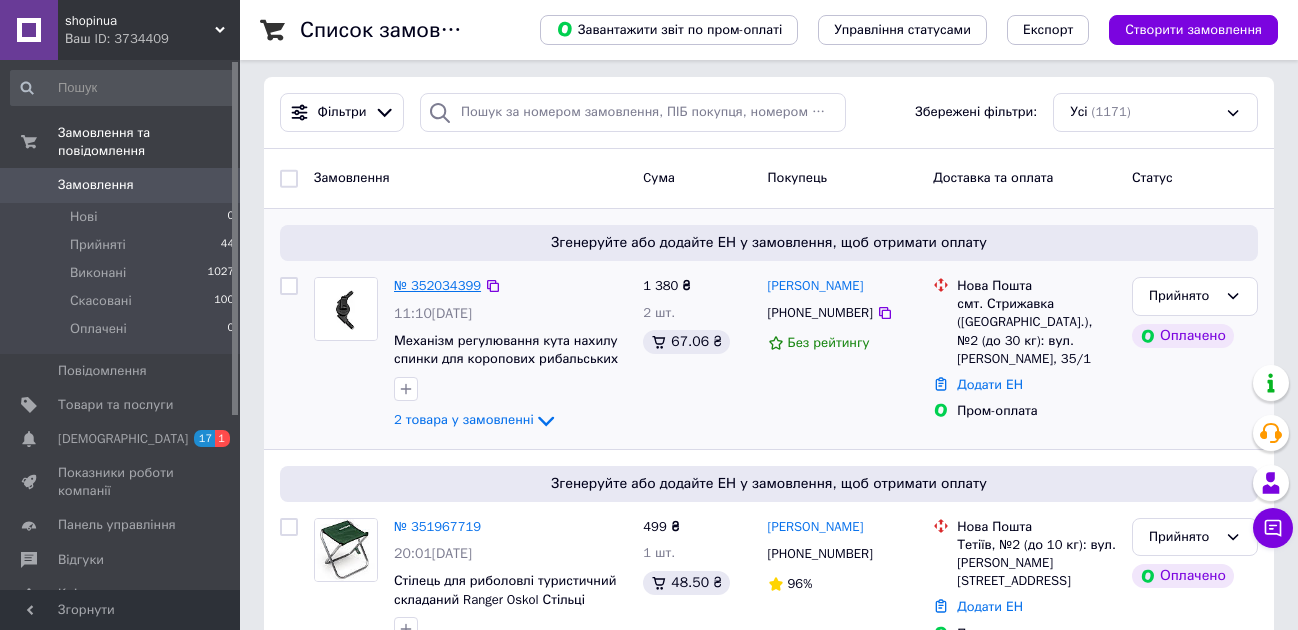 click on "№ 352034399" at bounding box center [437, 285] 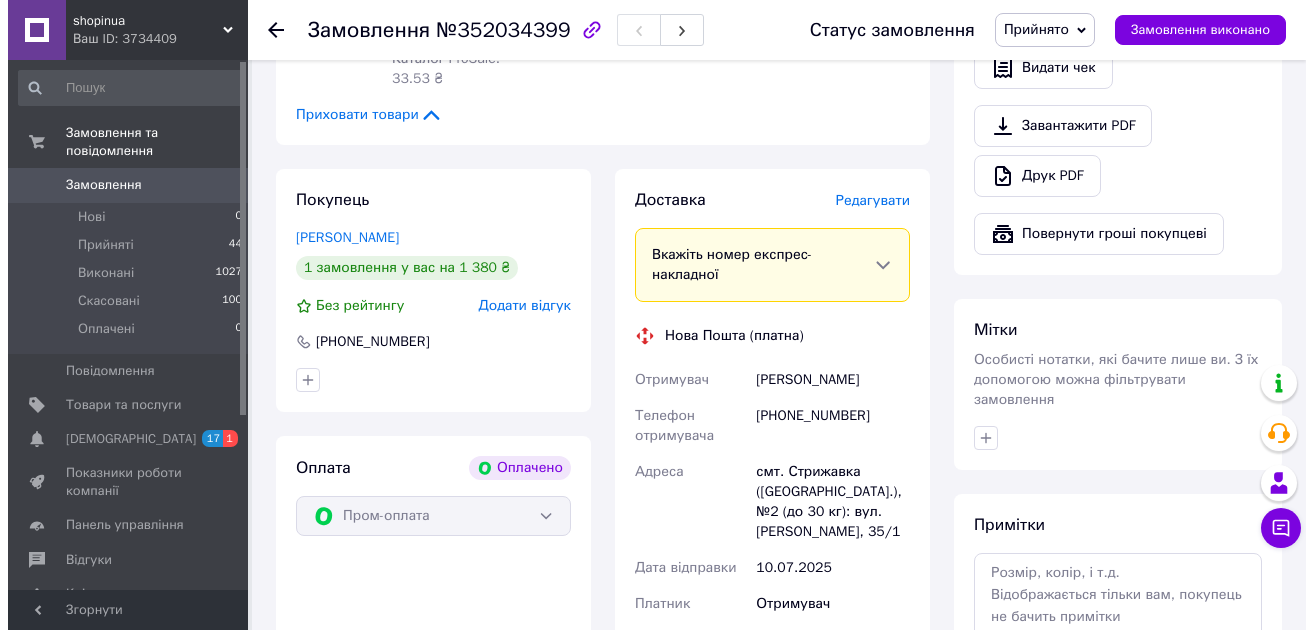scroll, scrollTop: 667, scrollLeft: 0, axis: vertical 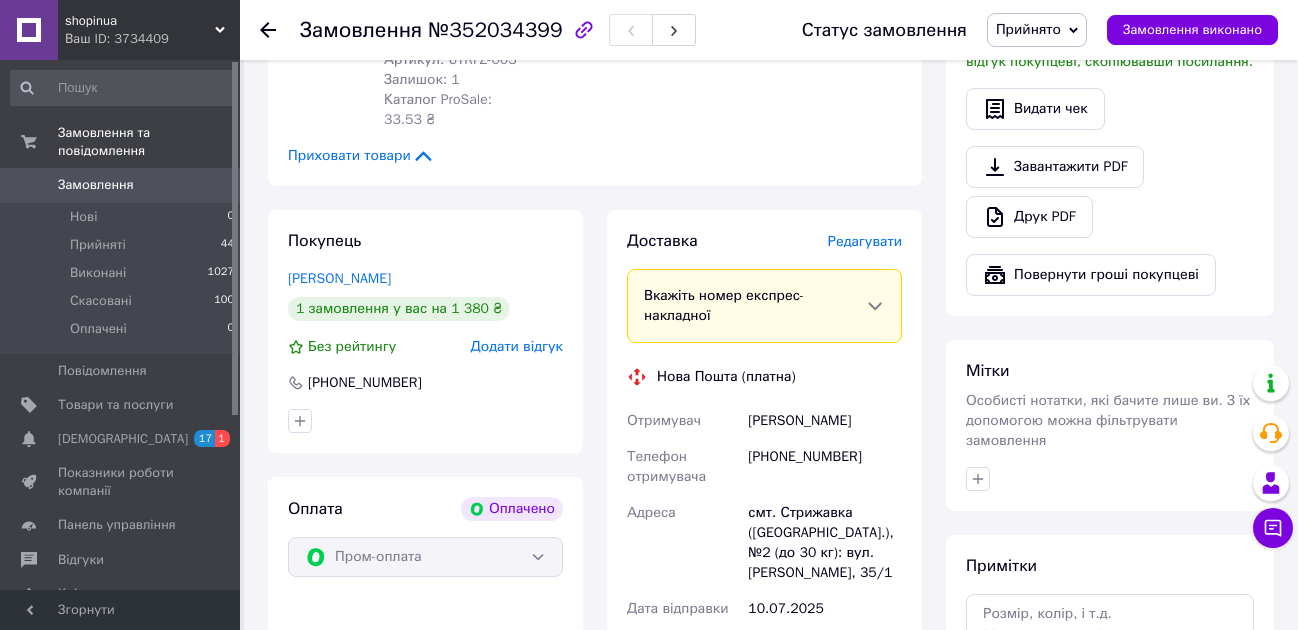 click on "Редагувати" at bounding box center [865, 241] 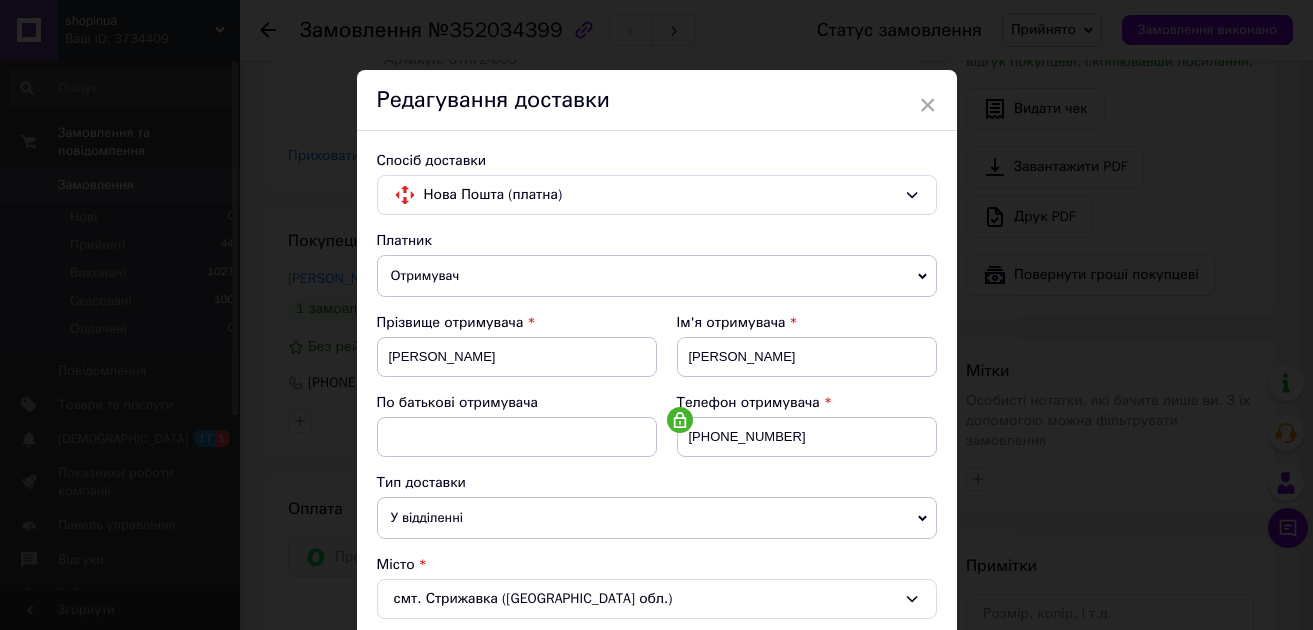 scroll, scrollTop: 333, scrollLeft: 0, axis: vertical 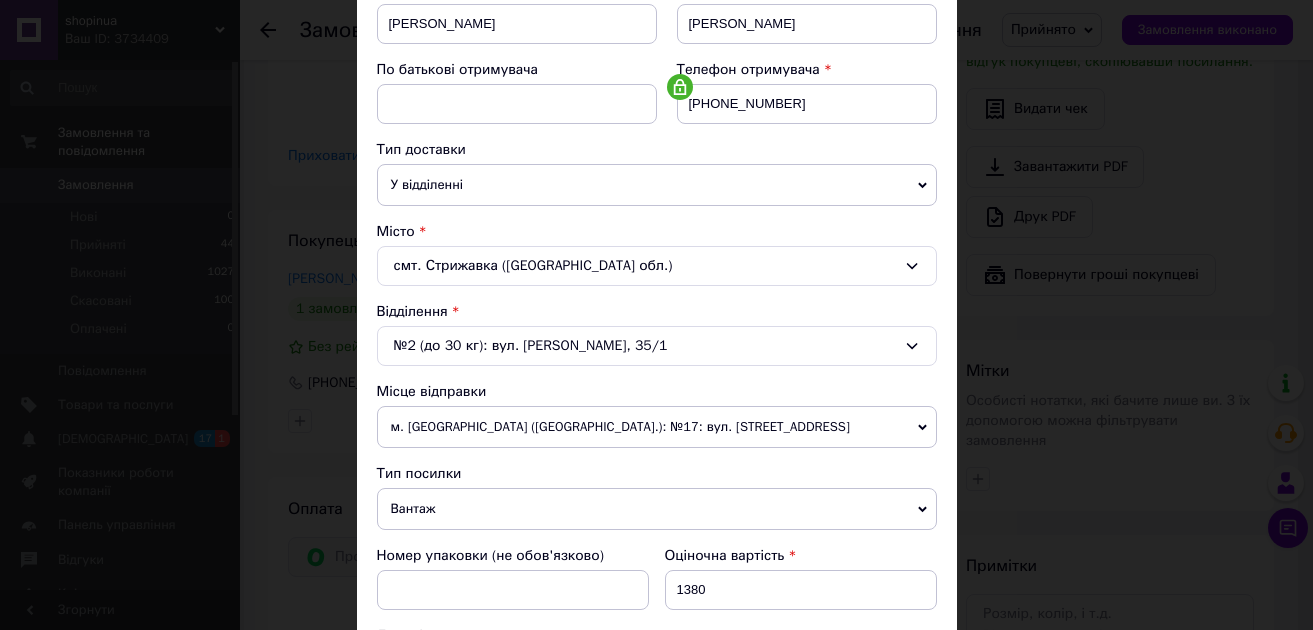 click on "м. [GEOGRAPHIC_DATA] ([GEOGRAPHIC_DATA].): №17: вул. [STREET_ADDRESS]" at bounding box center [657, 427] 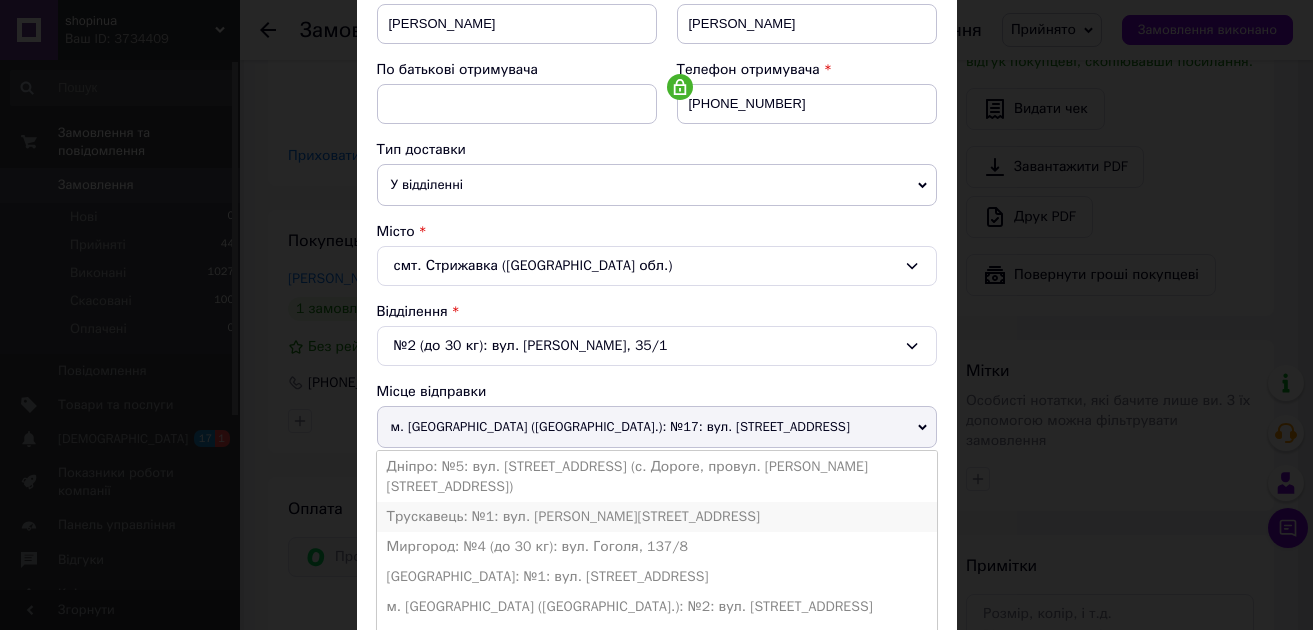 scroll, scrollTop: 40, scrollLeft: 0, axis: vertical 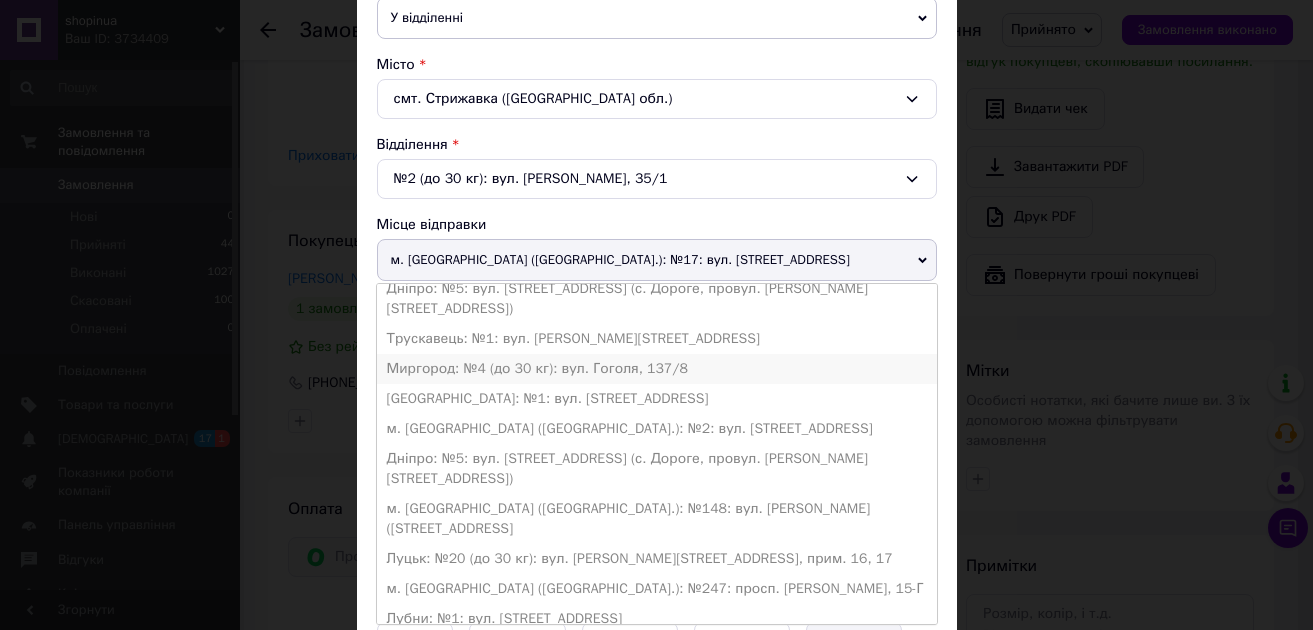 click on "Миргород: №4 (до 30 кг): вул. Гоголя, 137/8" at bounding box center [657, 369] 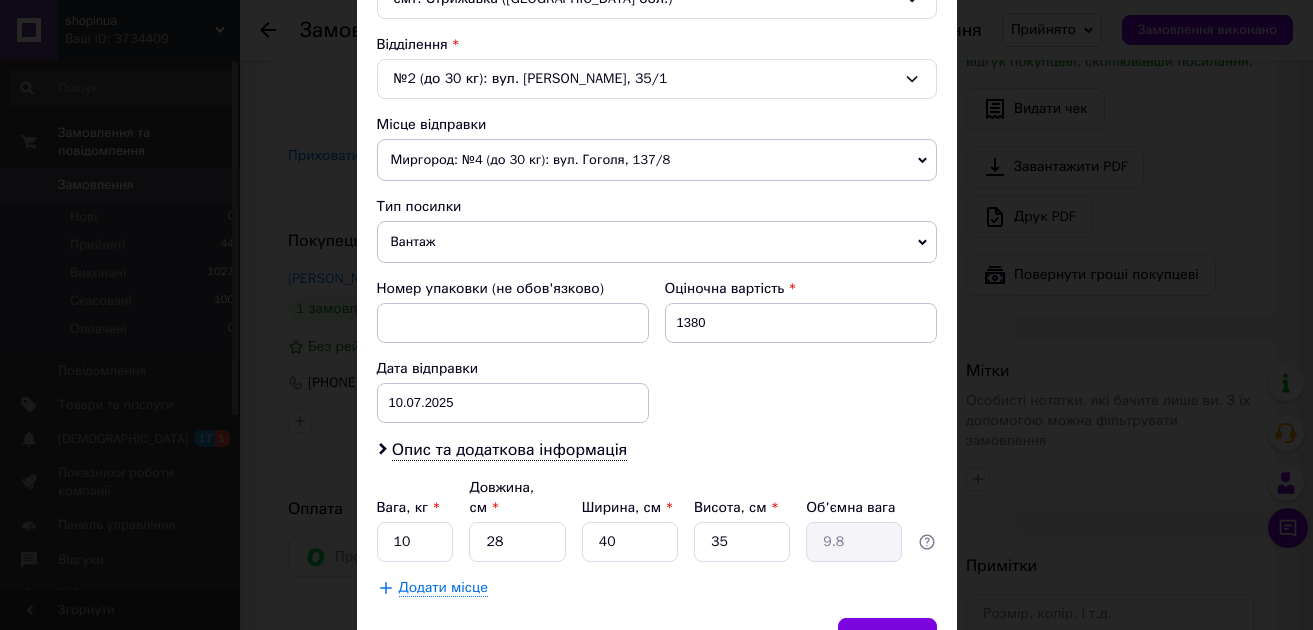 scroll, scrollTop: 667, scrollLeft: 0, axis: vertical 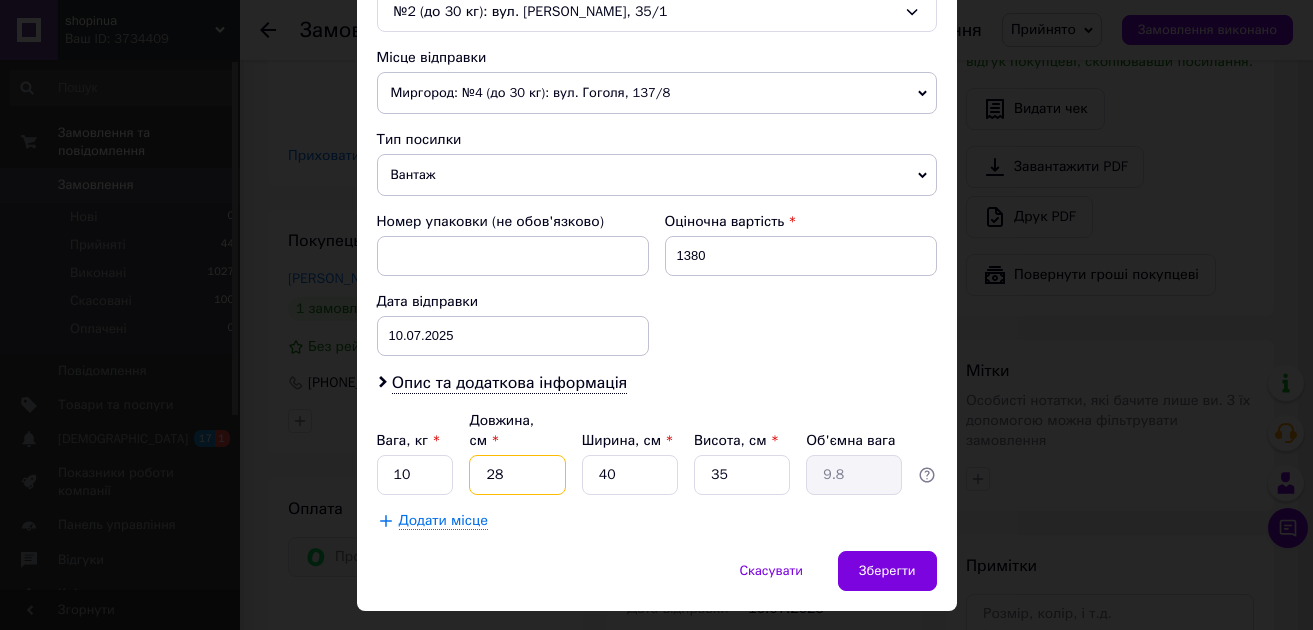 drag, startPoint x: 512, startPoint y: 456, endPoint x: 480, endPoint y: 460, distance: 32.24903 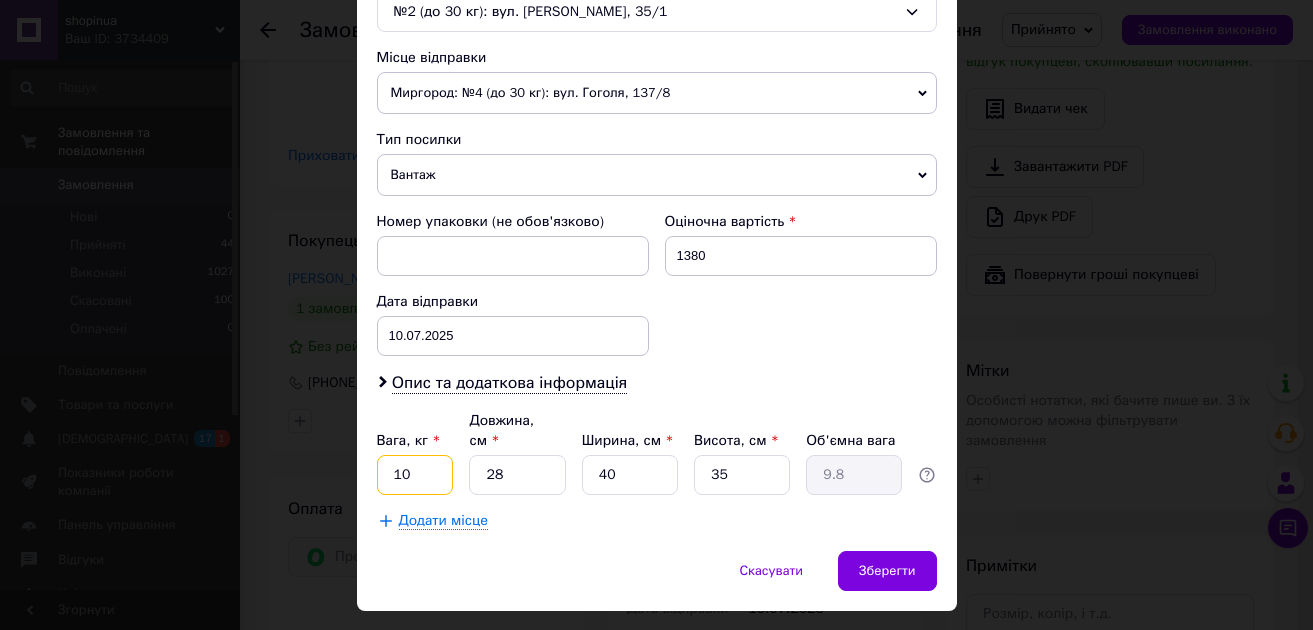 drag, startPoint x: 420, startPoint y: 461, endPoint x: 396, endPoint y: 452, distance: 25.632011 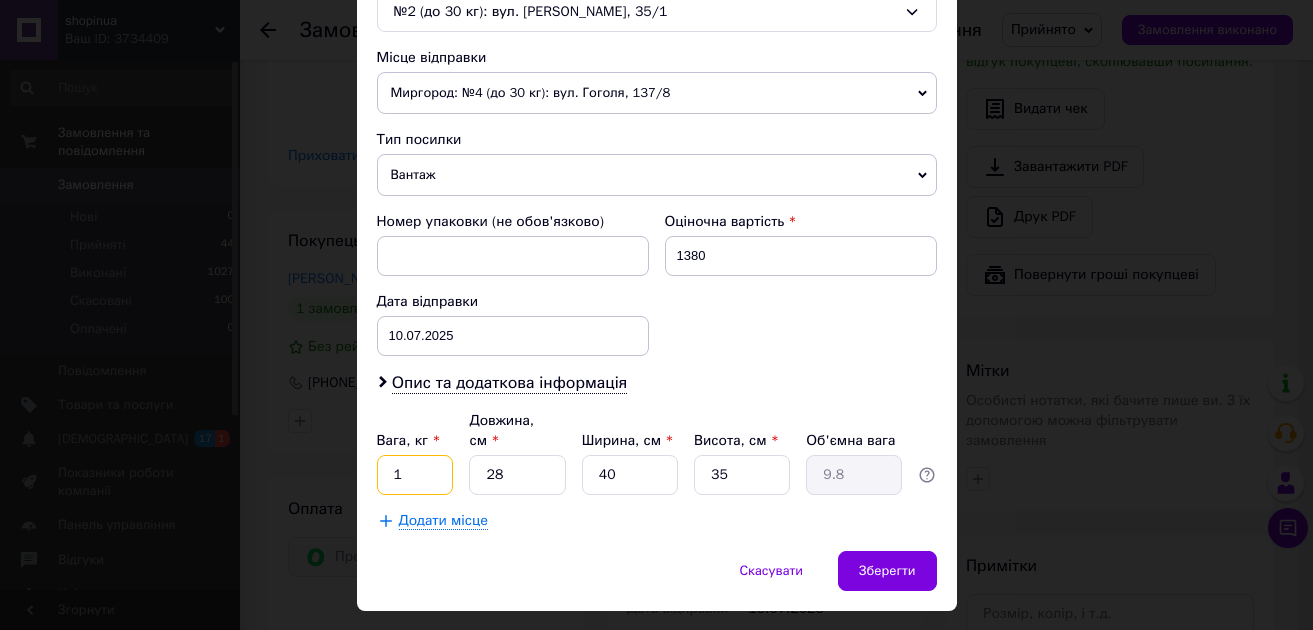 type on "1" 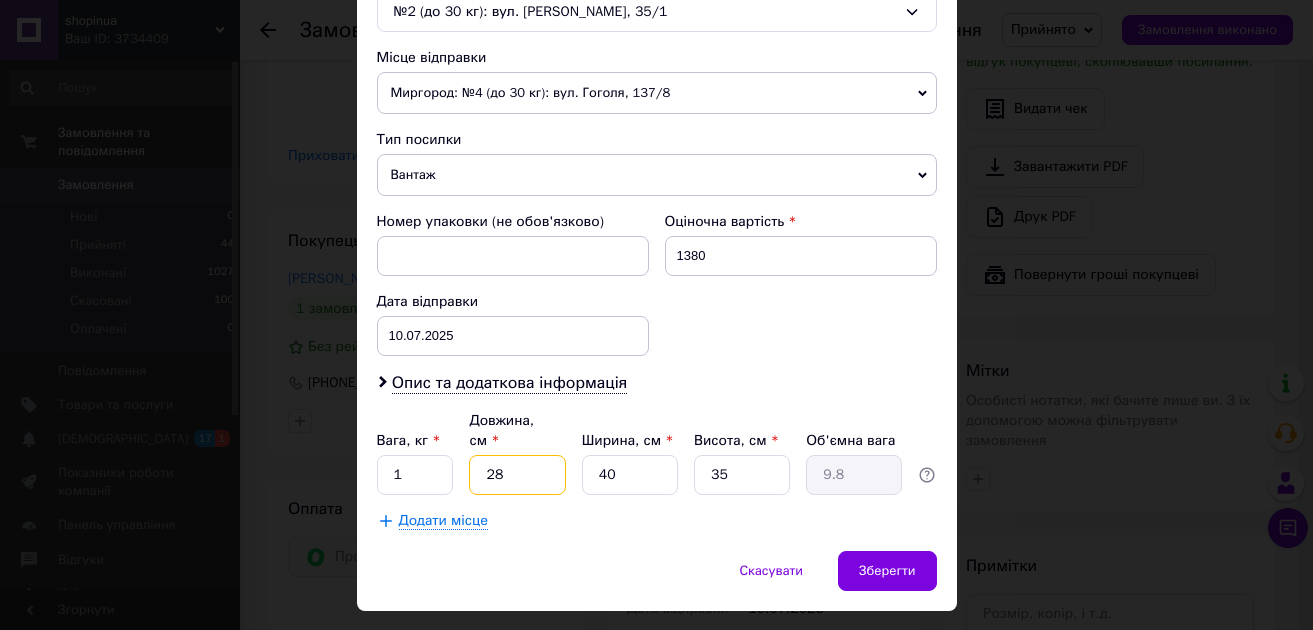 click on "28" at bounding box center (517, 475) 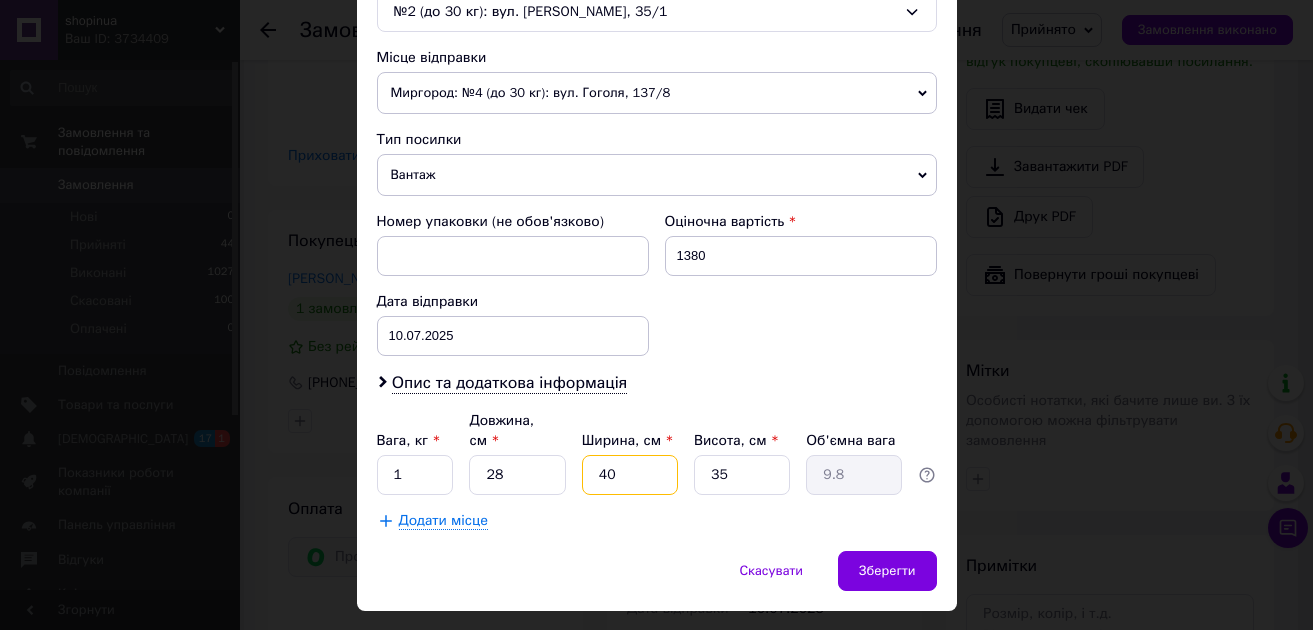 click on "40" at bounding box center (630, 475) 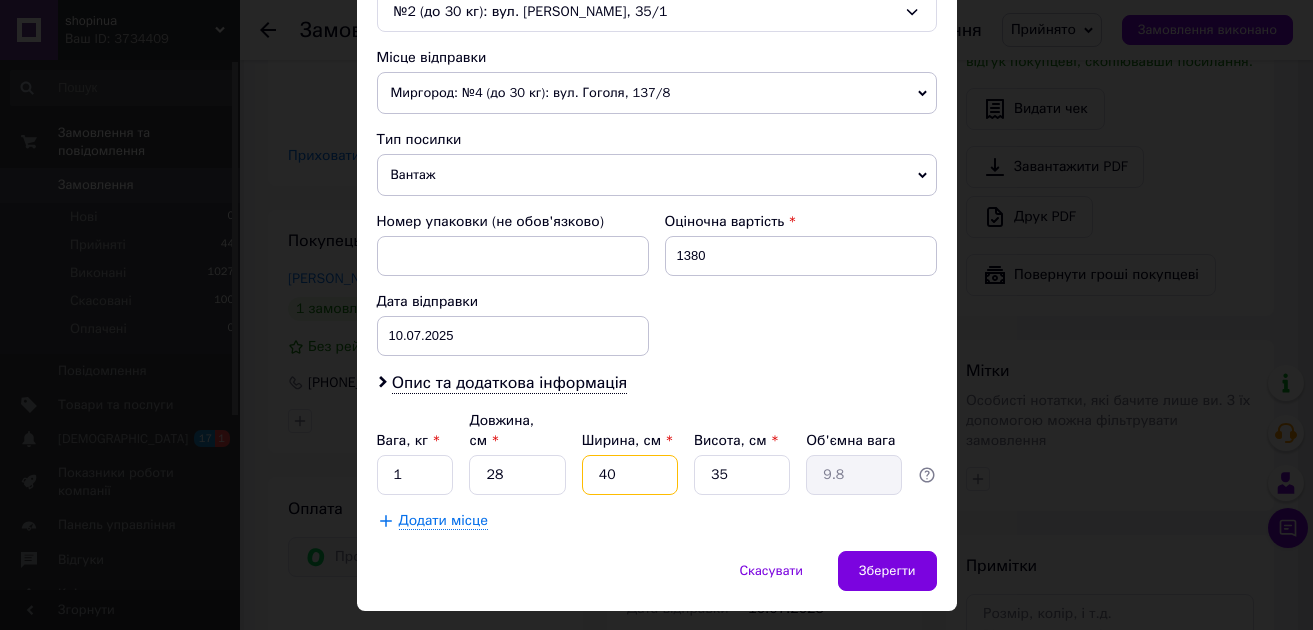 type on "1" 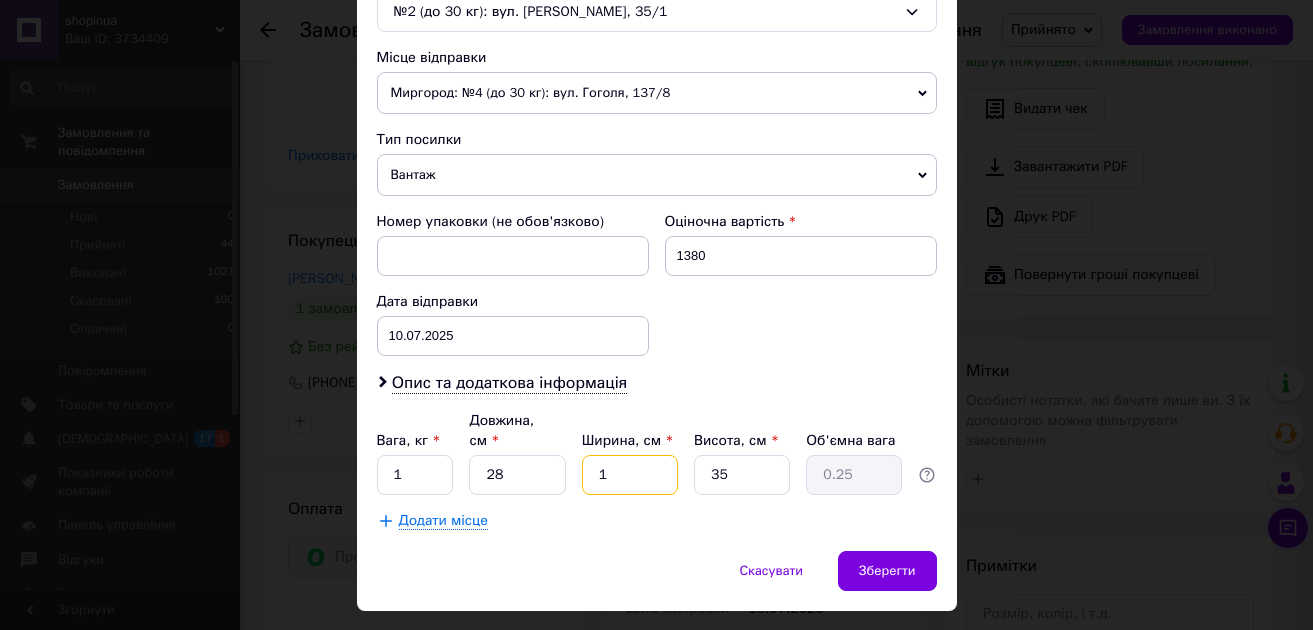 type on "15" 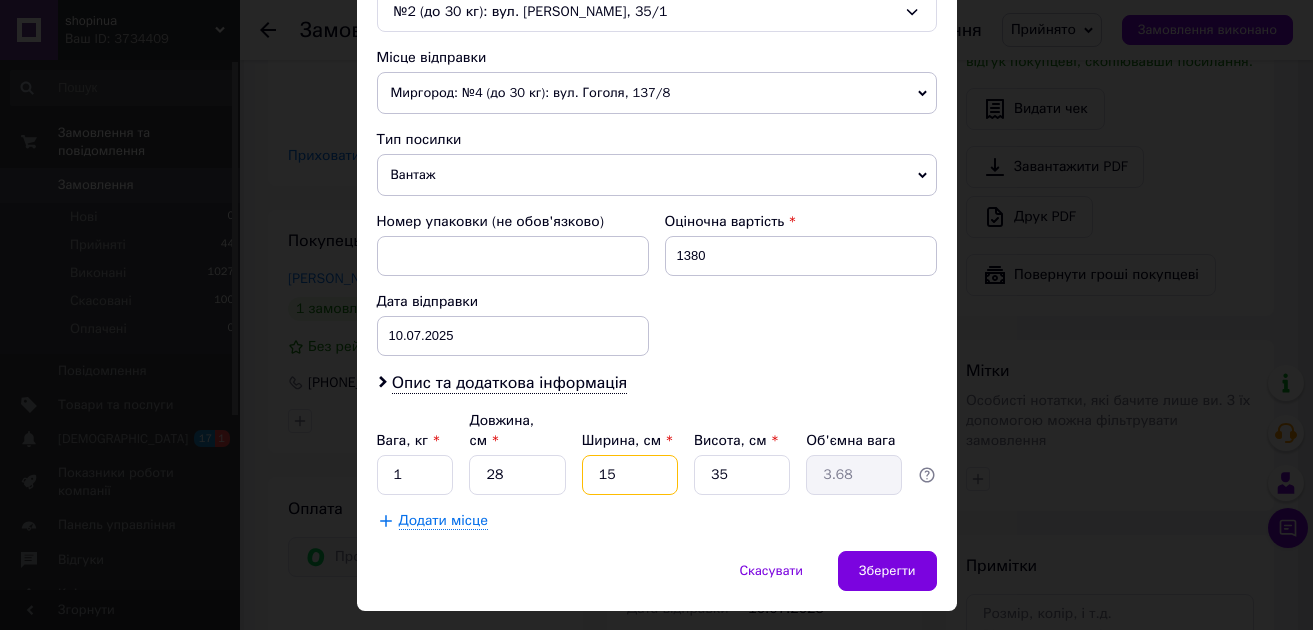 type on "15" 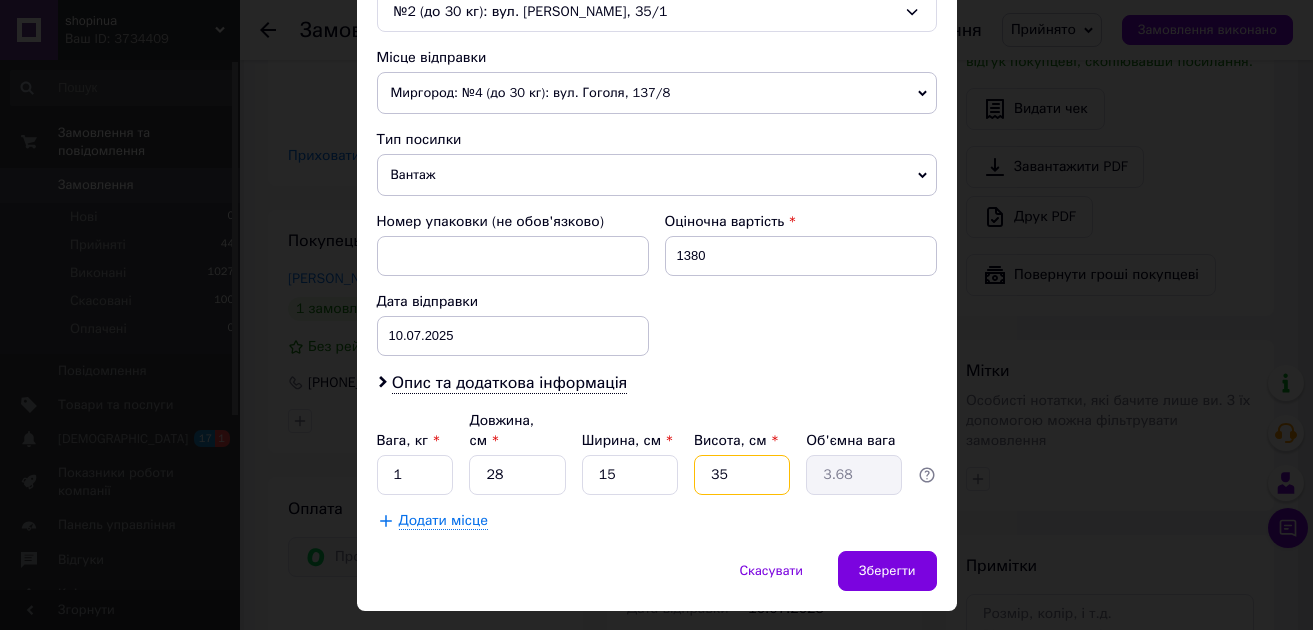 drag, startPoint x: 734, startPoint y: 457, endPoint x: 708, endPoint y: 455, distance: 26.076809 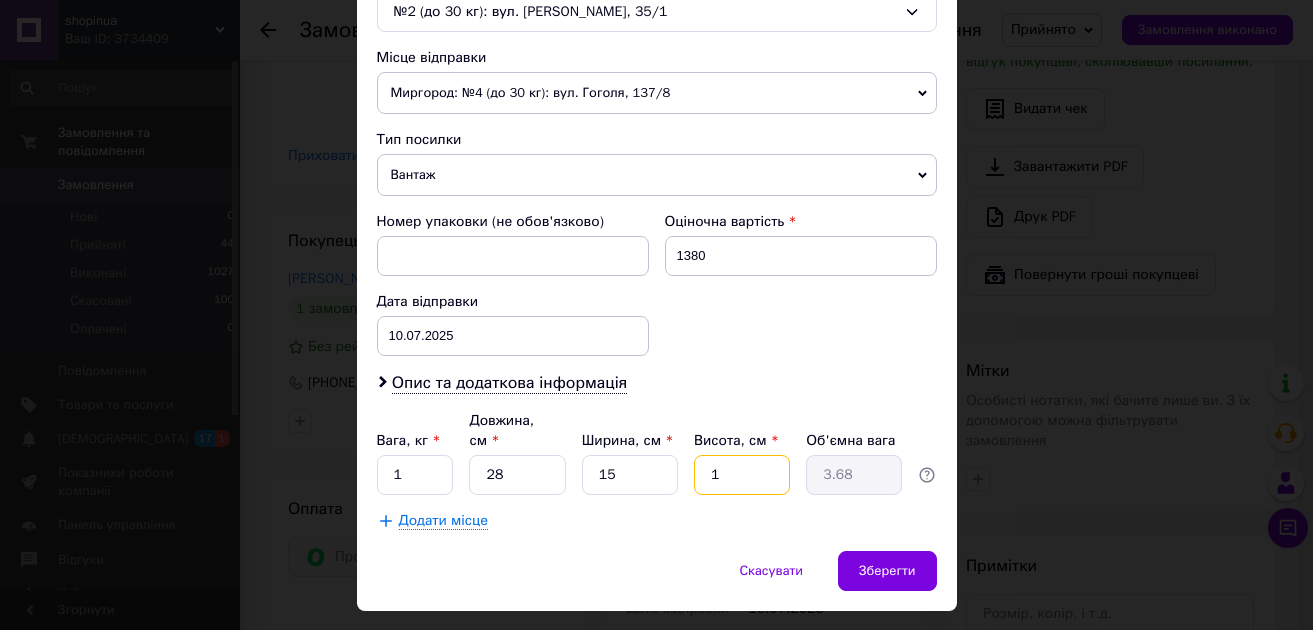 type on "0.11" 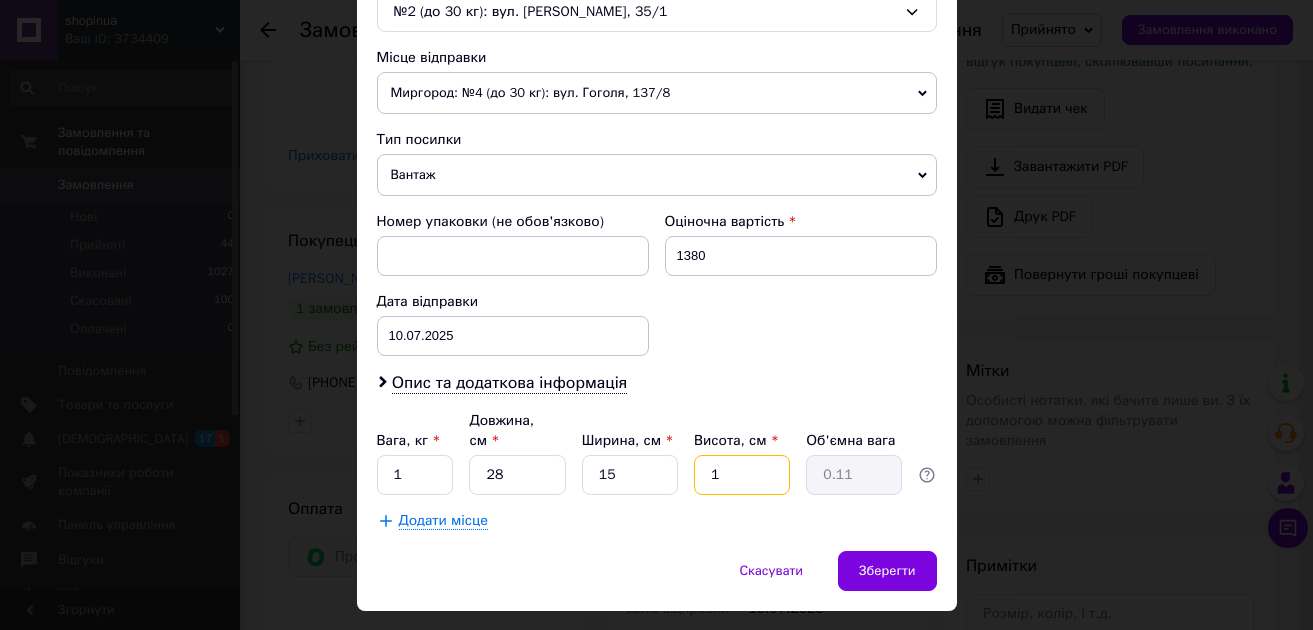 type on "15" 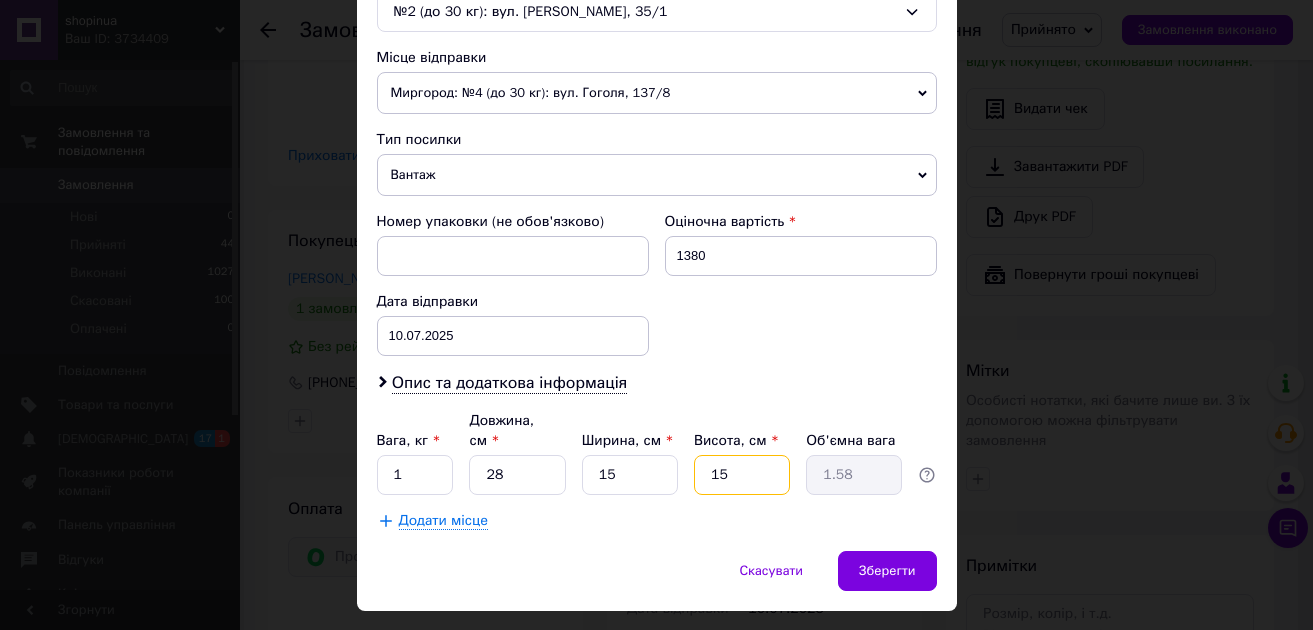 type on "15" 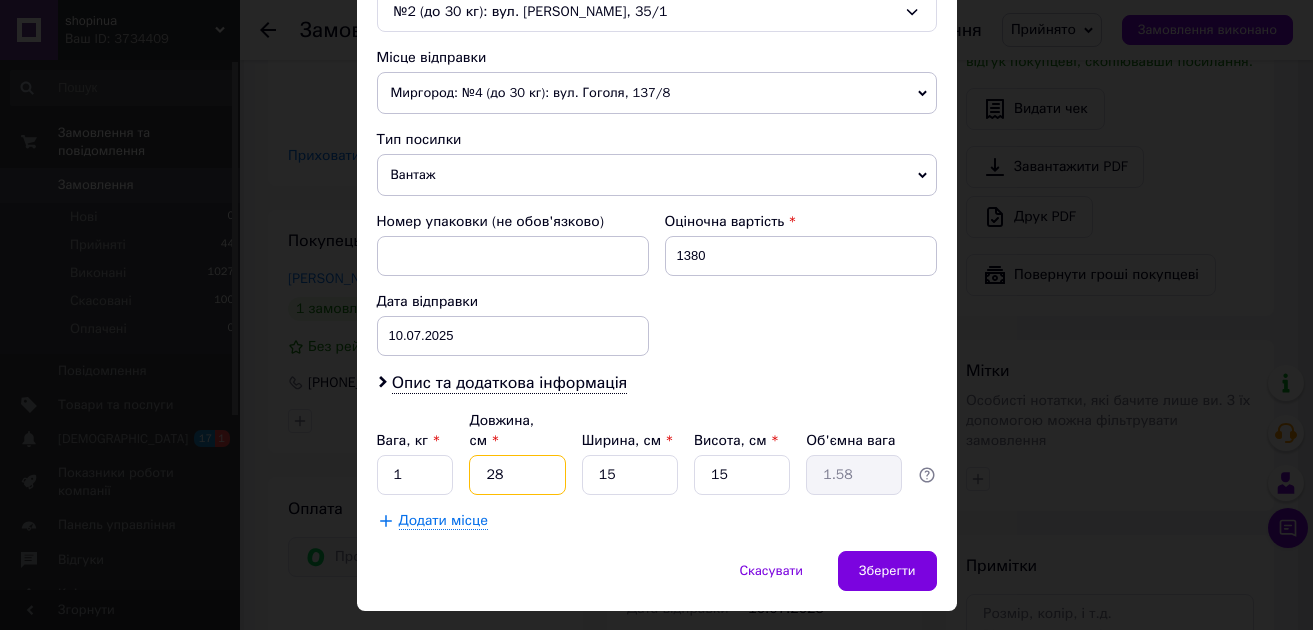 click on "28" at bounding box center [517, 475] 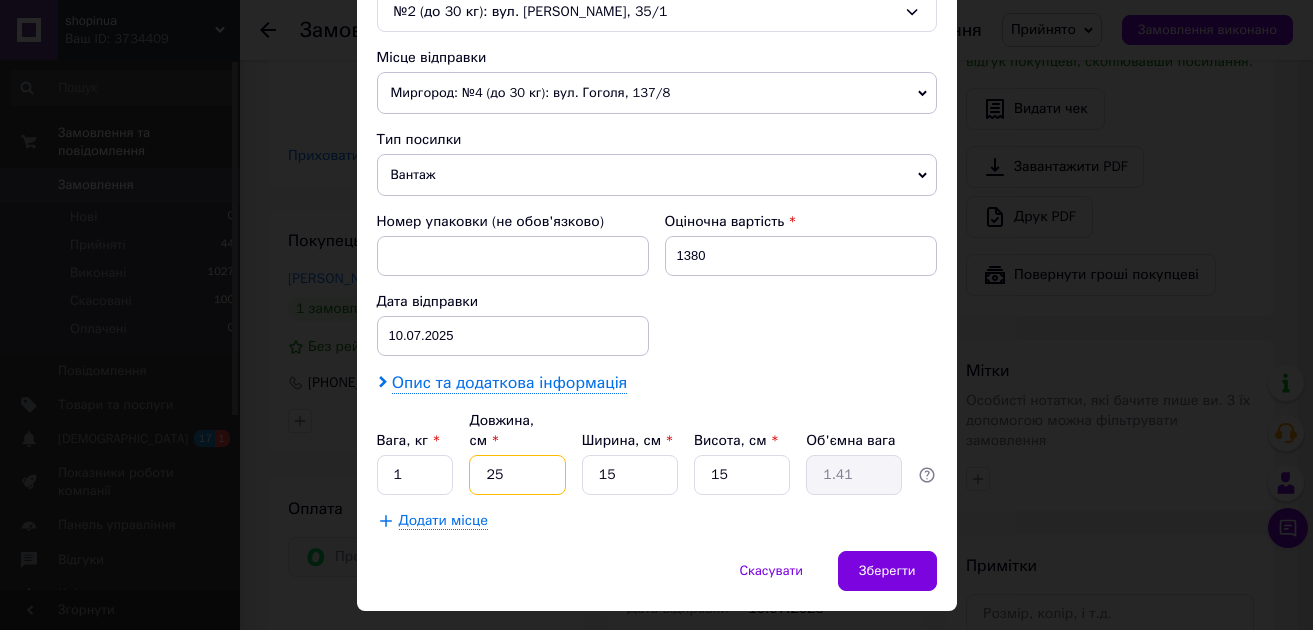 type on "25" 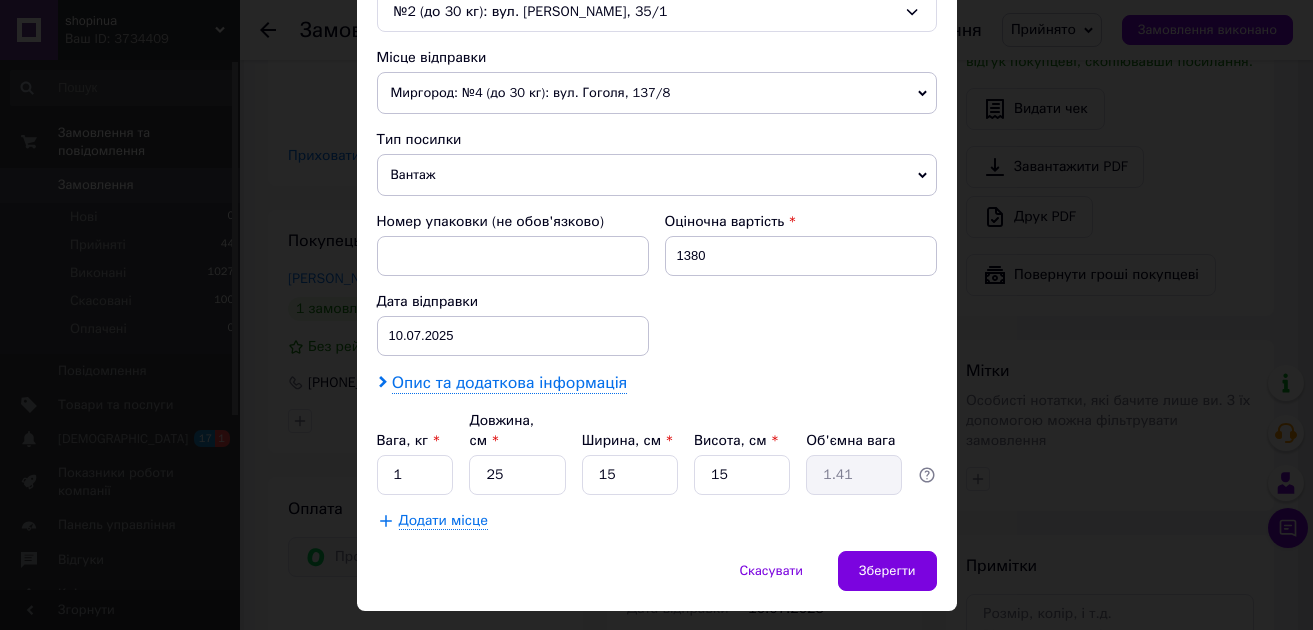 click on "Опис та додаткова інформація" at bounding box center [509, 383] 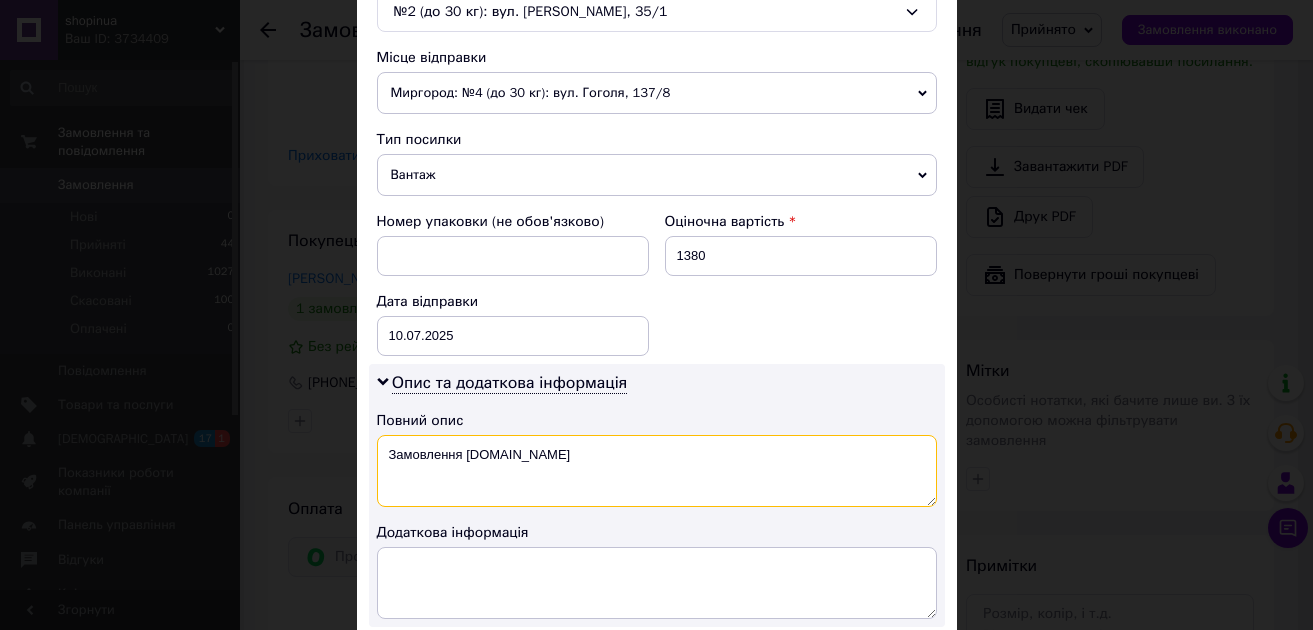 drag, startPoint x: 549, startPoint y: 454, endPoint x: 399, endPoint y: 454, distance: 150 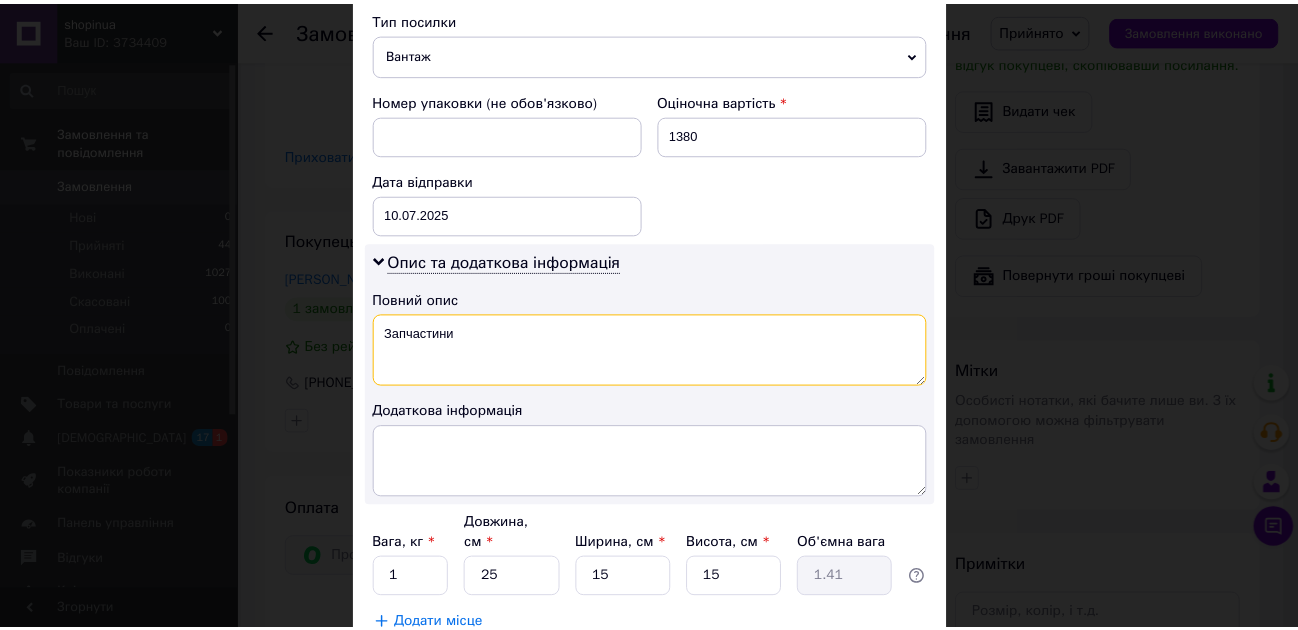 scroll, scrollTop: 833, scrollLeft: 0, axis: vertical 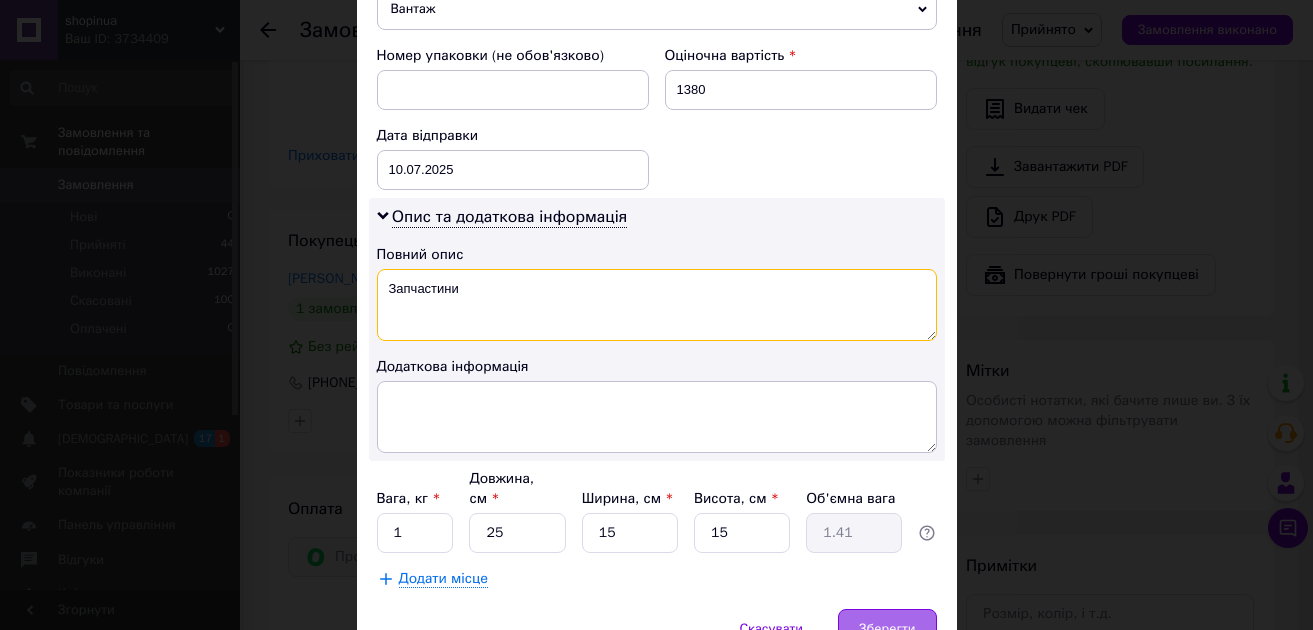 type on "Запчастини" 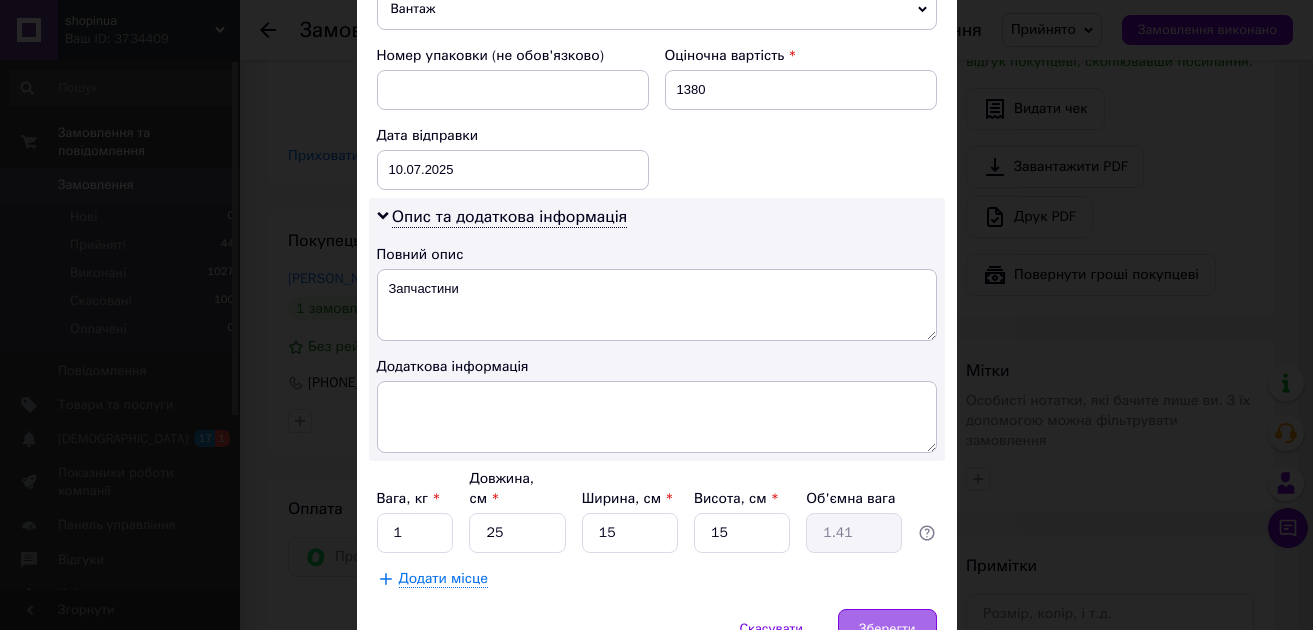 click on "Зберегти" at bounding box center [887, 629] 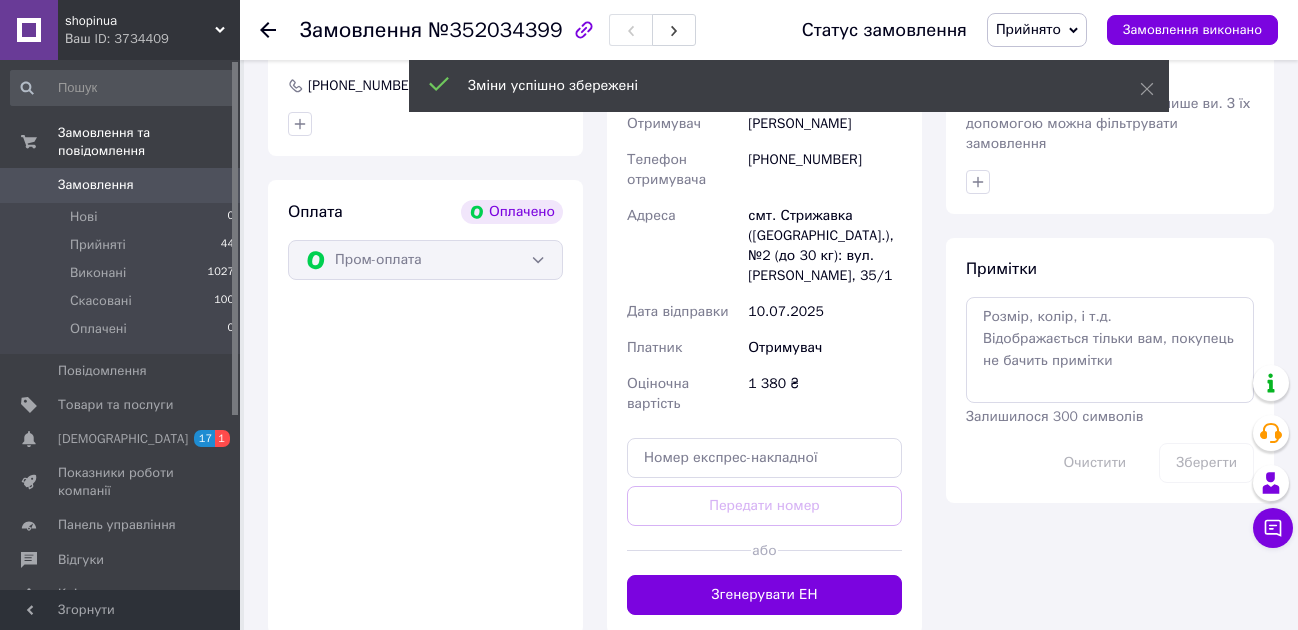scroll, scrollTop: 1000, scrollLeft: 0, axis: vertical 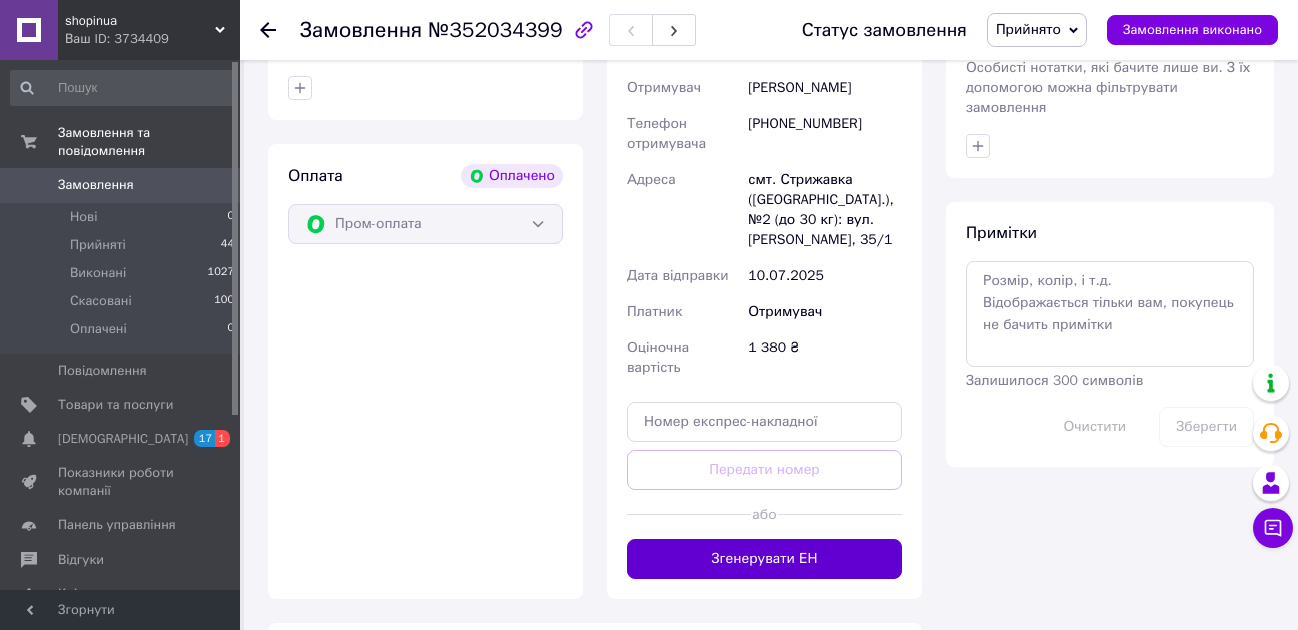 click on "Згенерувати ЕН" at bounding box center (764, 559) 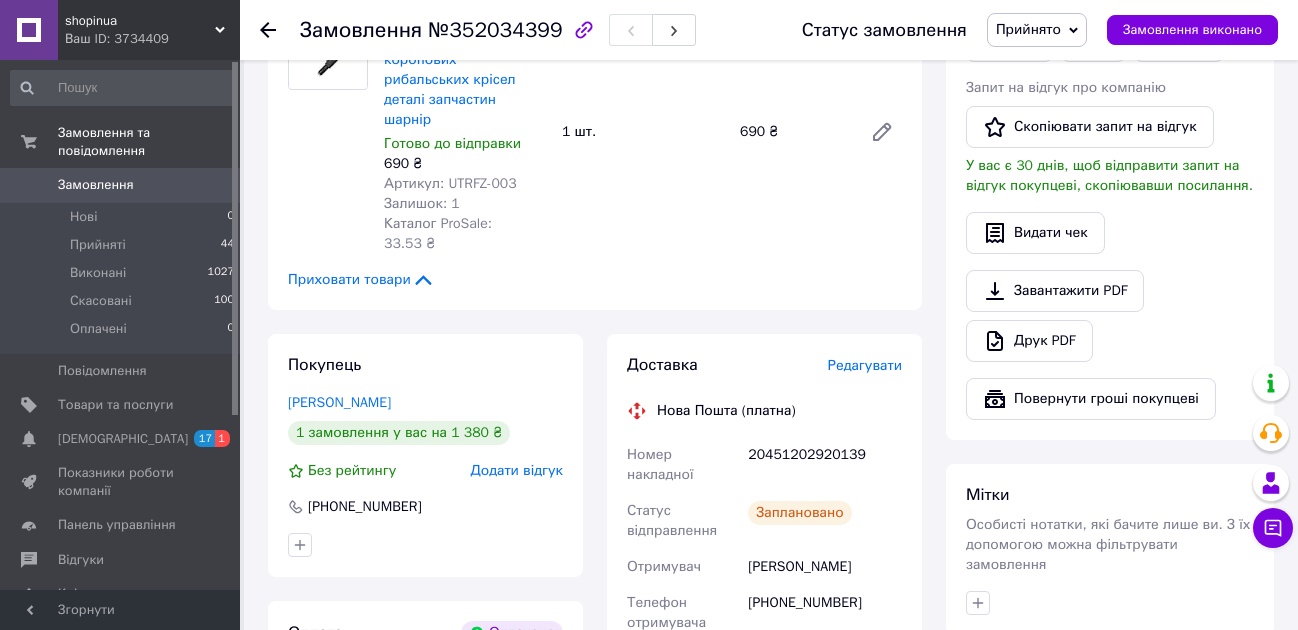 scroll, scrollTop: 500, scrollLeft: 0, axis: vertical 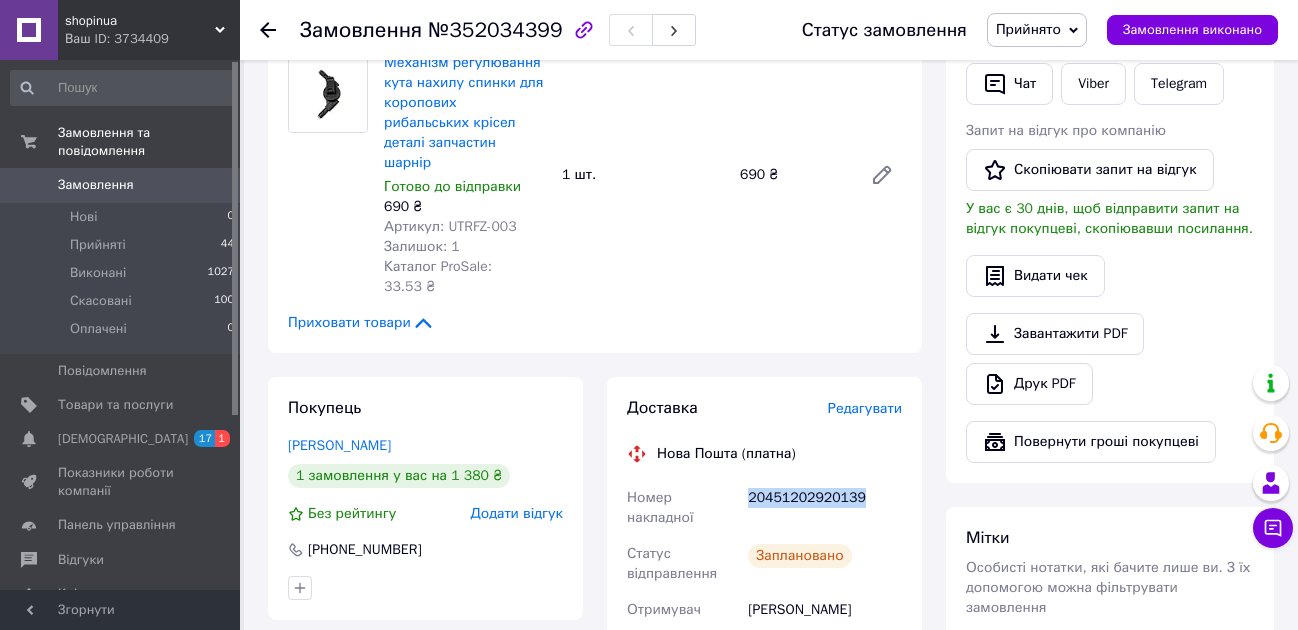drag, startPoint x: 858, startPoint y: 415, endPoint x: 749, endPoint y: 411, distance: 109.07337 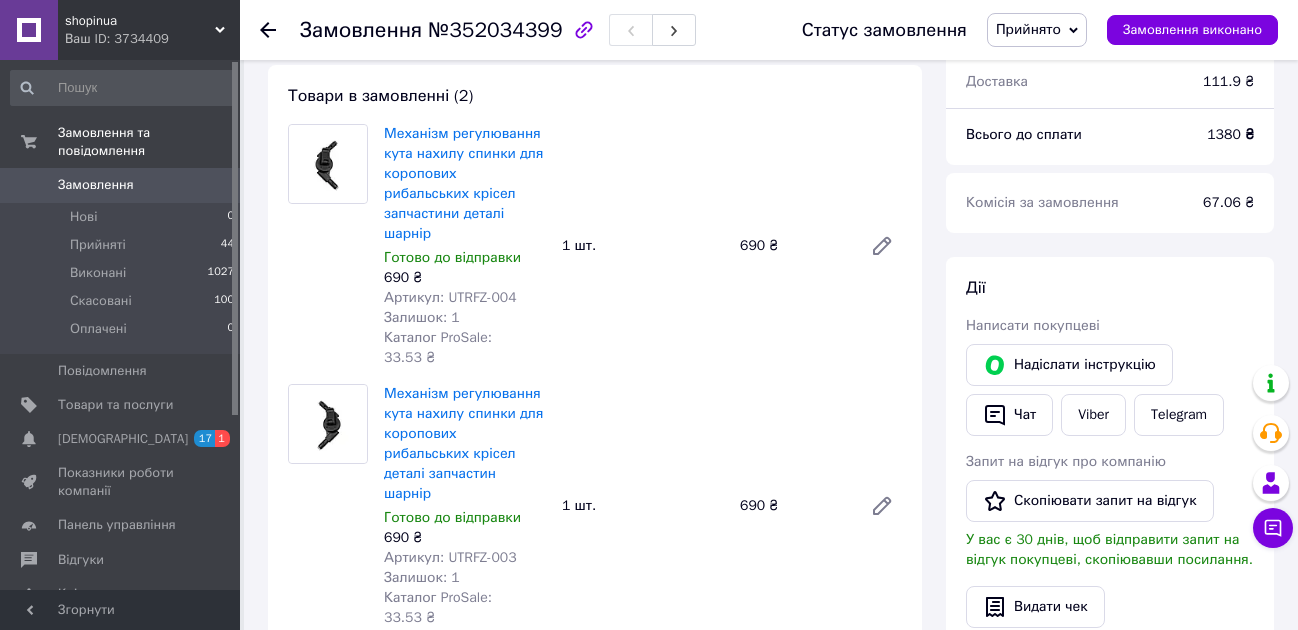 scroll, scrollTop: 333, scrollLeft: 0, axis: vertical 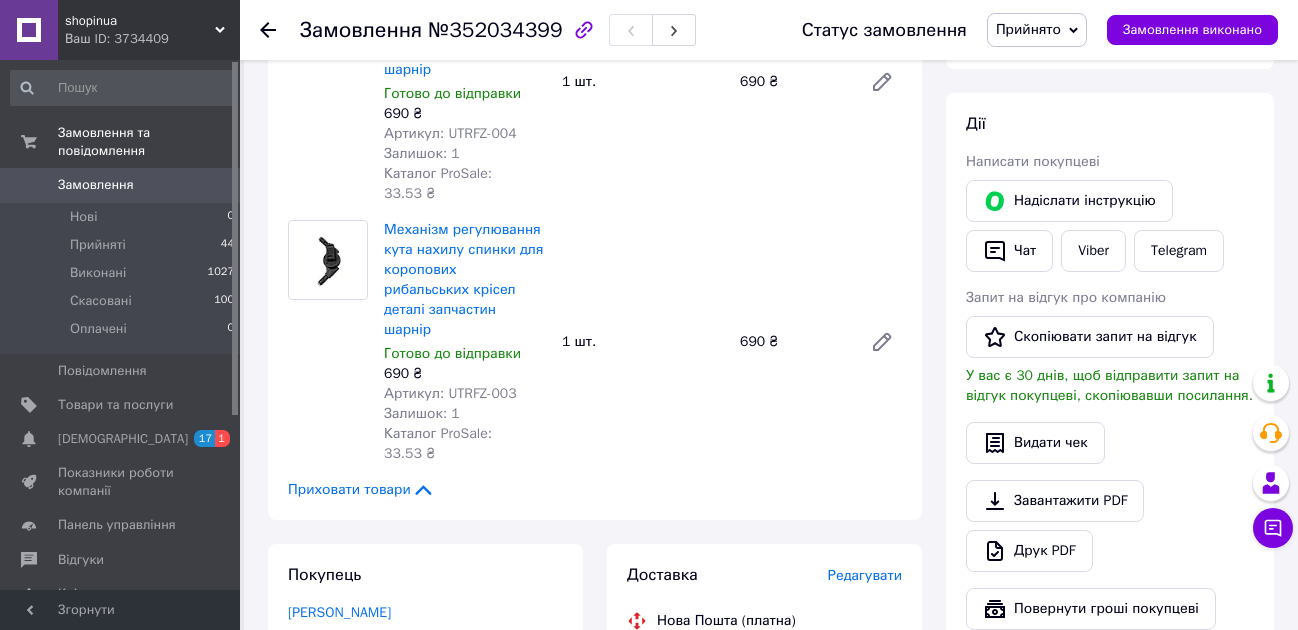 click on "Замовлення" at bounding box center [121, 185] 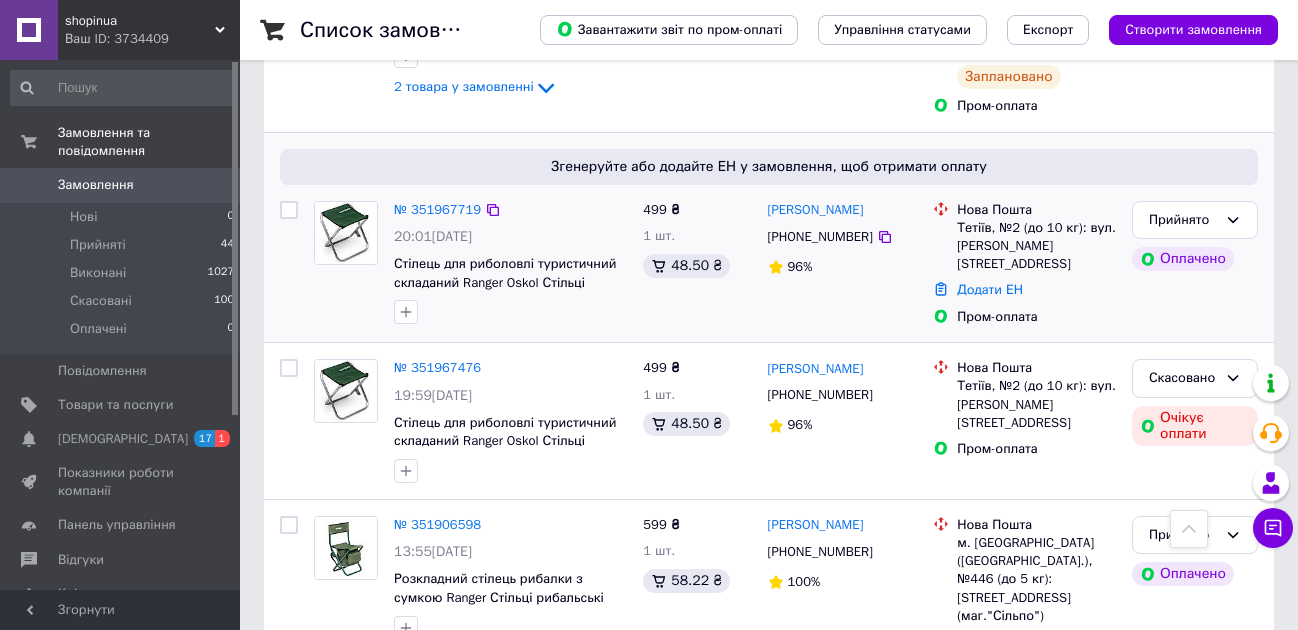 scroll, scrollTop: 333, scrollLeft: 0, axis: vertical 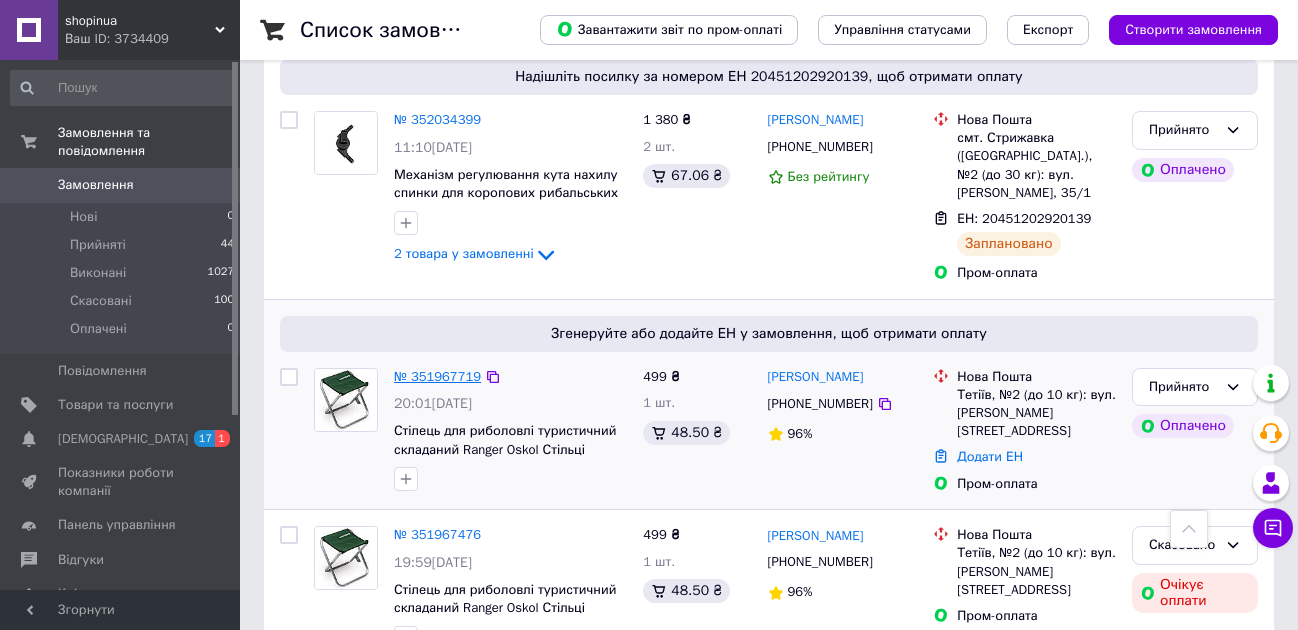 click on "№ 351967719" at bounding box center [437, 376] 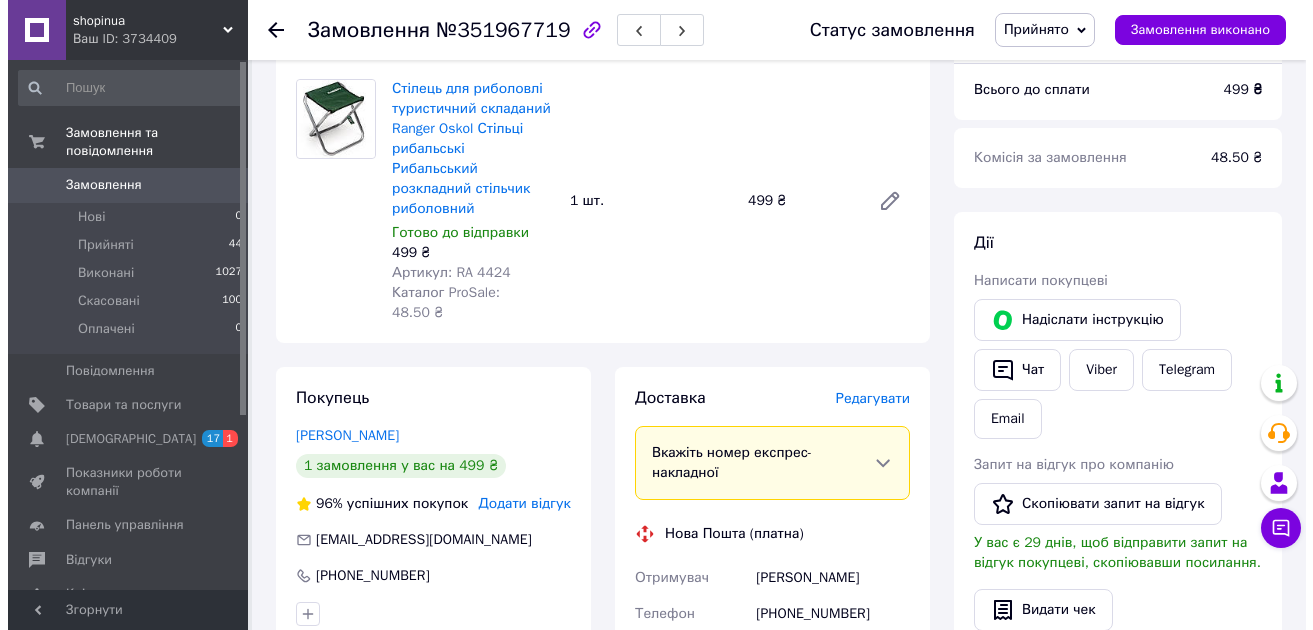 scroll, scrollTop: 166, scrollLeft: 0, axis: vertical 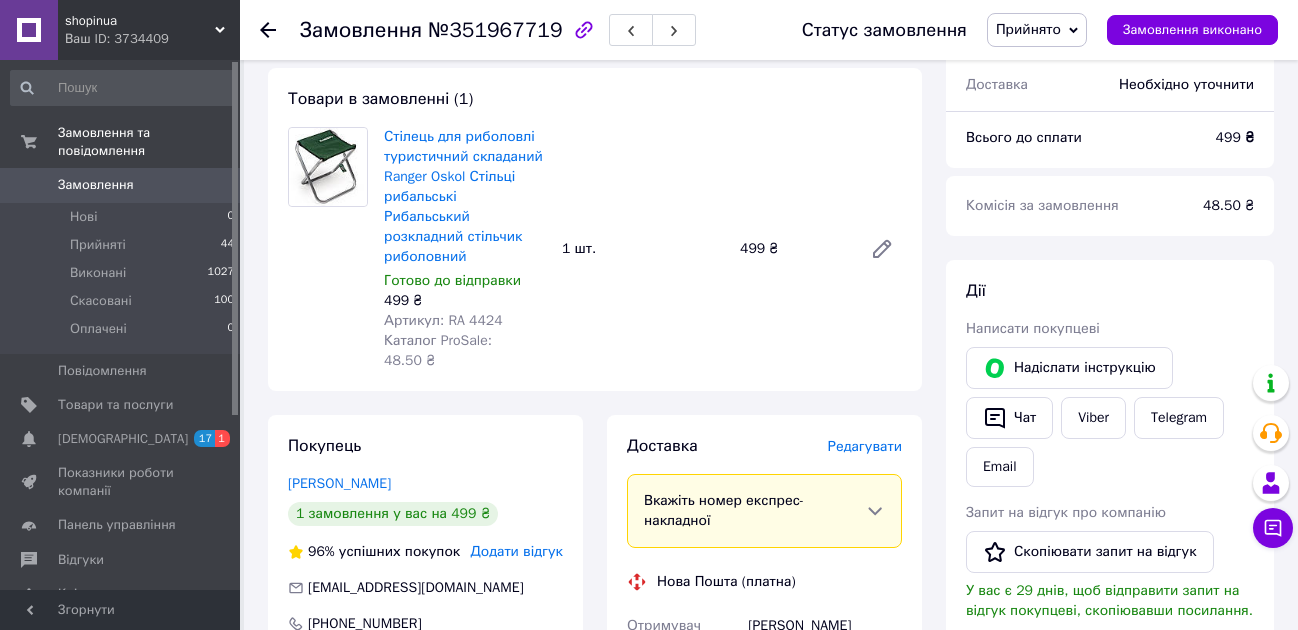 click on "Редагувати" at bounding box center (865, 446) 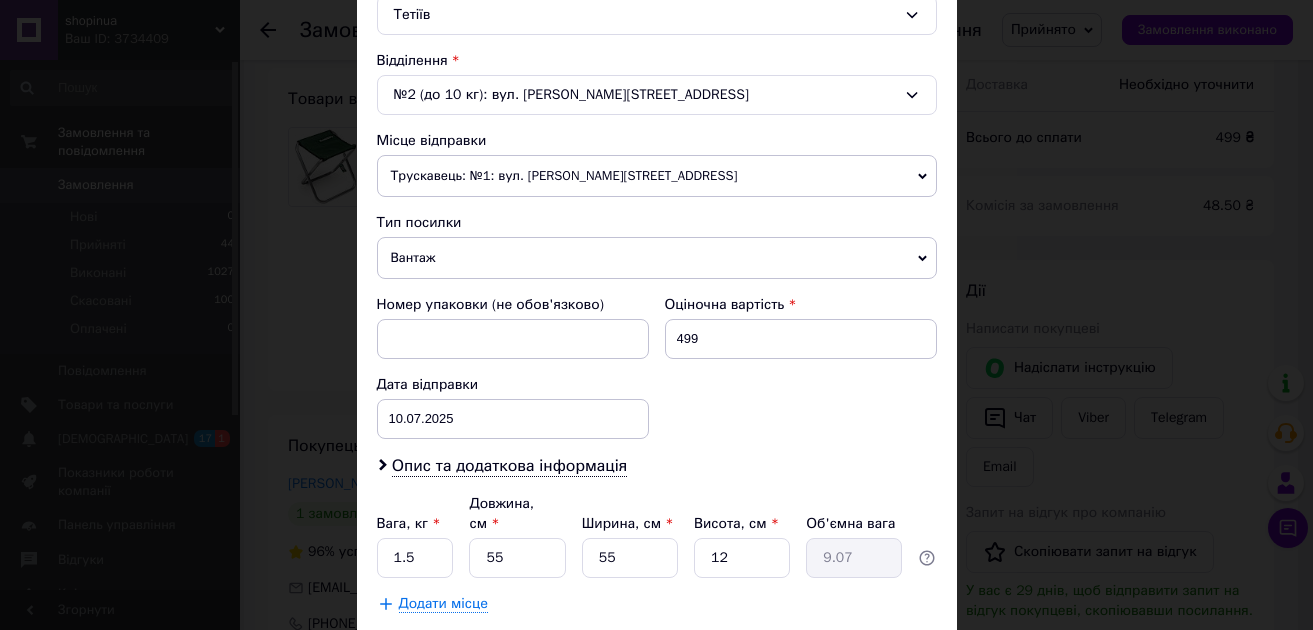 scroll, scrollTop: 667, scrollLeft: 0, axis: vertical 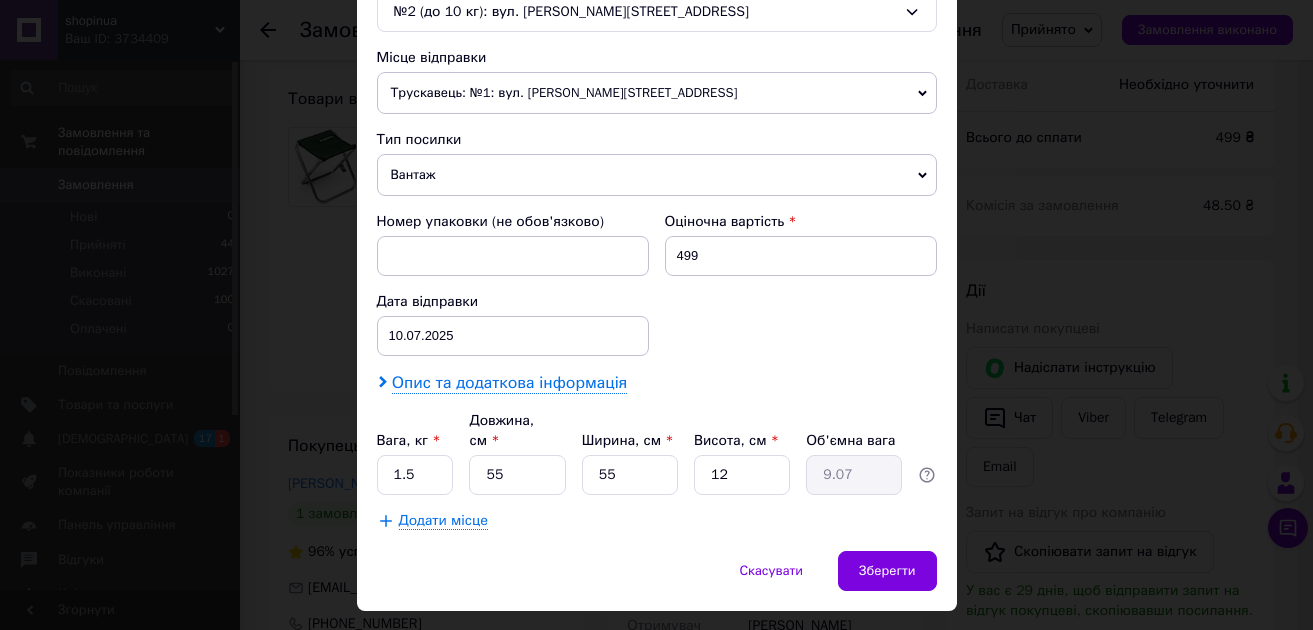 click on "Опис та додаткова інформація" at bounding box center [509, 383] 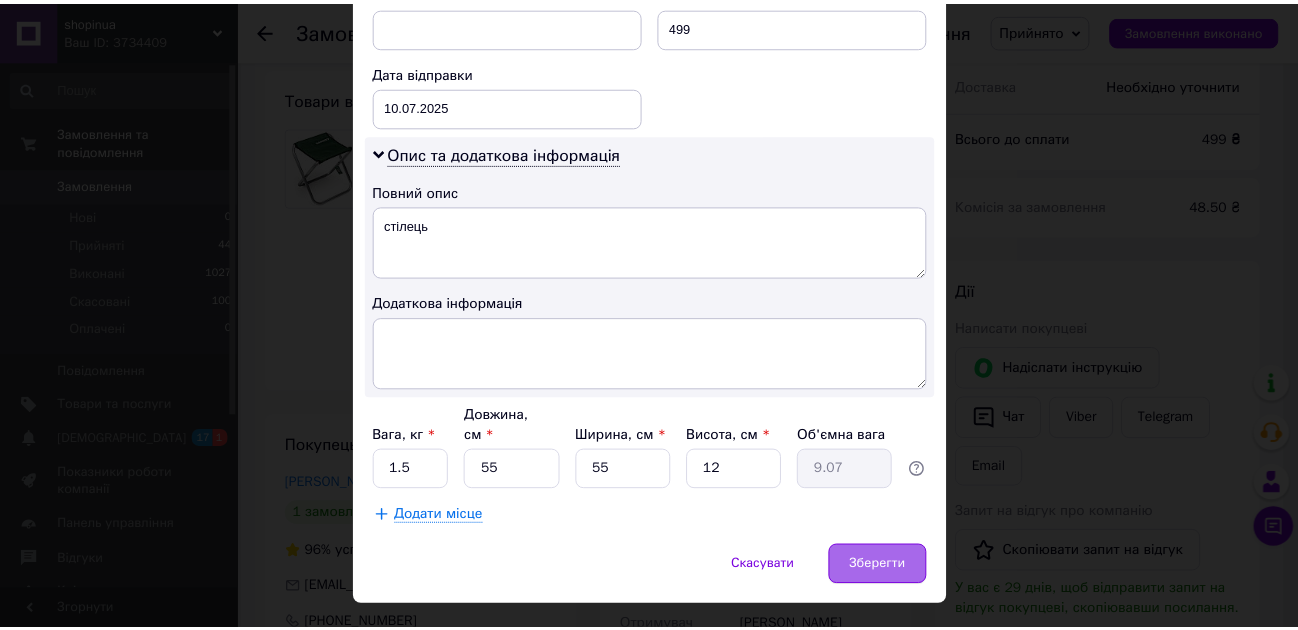 scroll, scrollTop: 922, scrollLeft: 0, axis: vertical 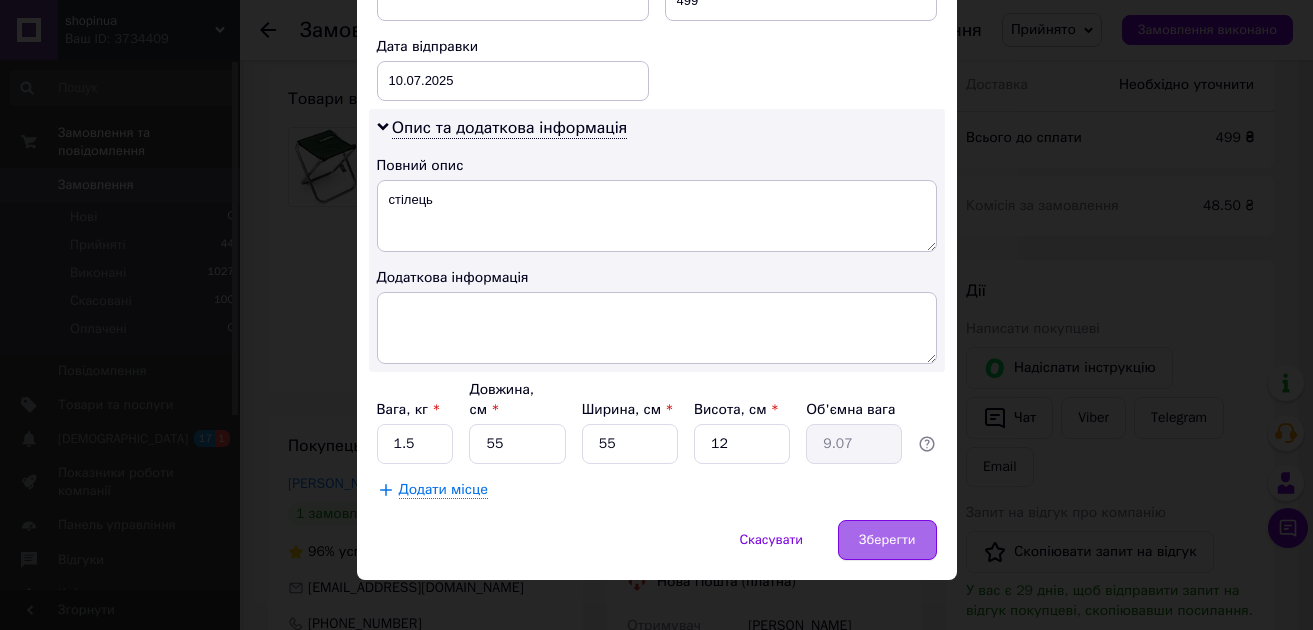 click on "Зберегти" at bounding box center [887, 540] 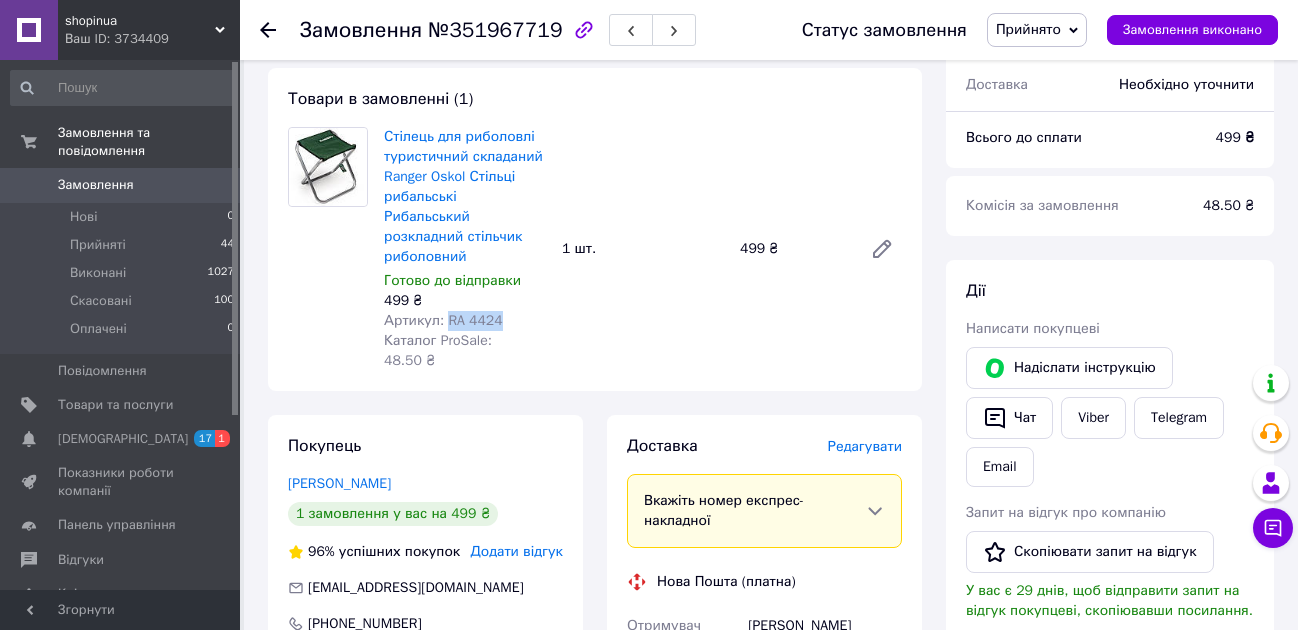 drag, startPoint x: 507, startPoint y: 296, endPoint x: 446, endPoint y: 291, distance: 61.204575 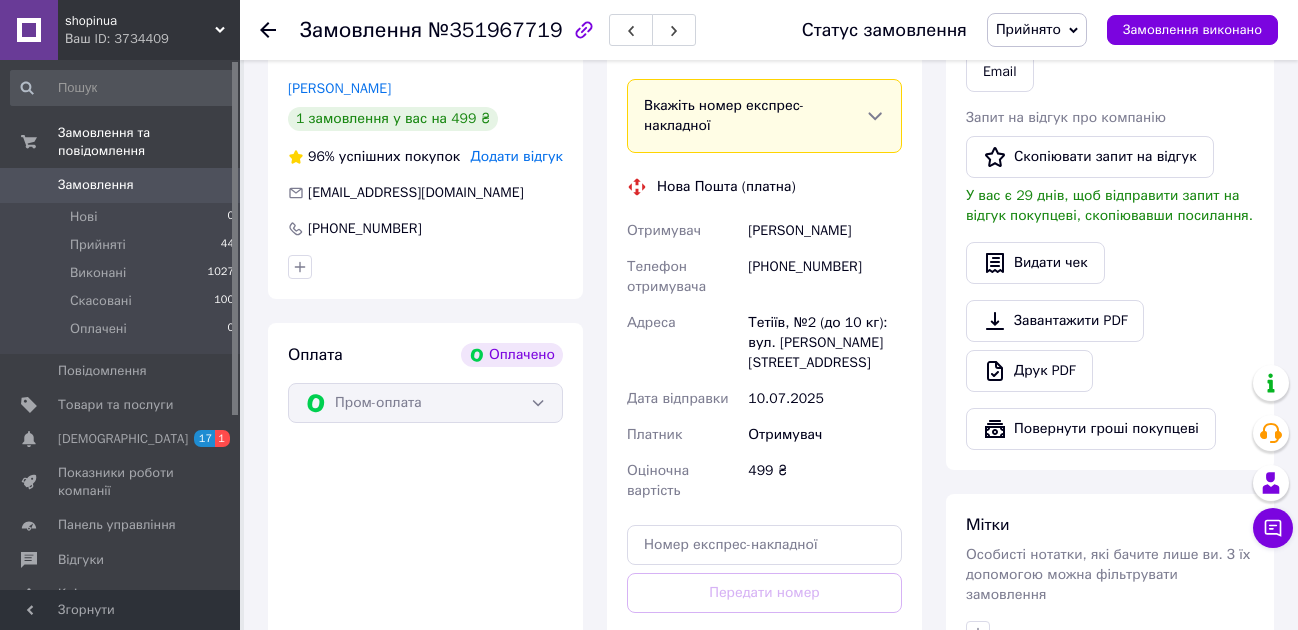 scroll, scrollTop: 666, scrollLeft: 0, axis: vertical 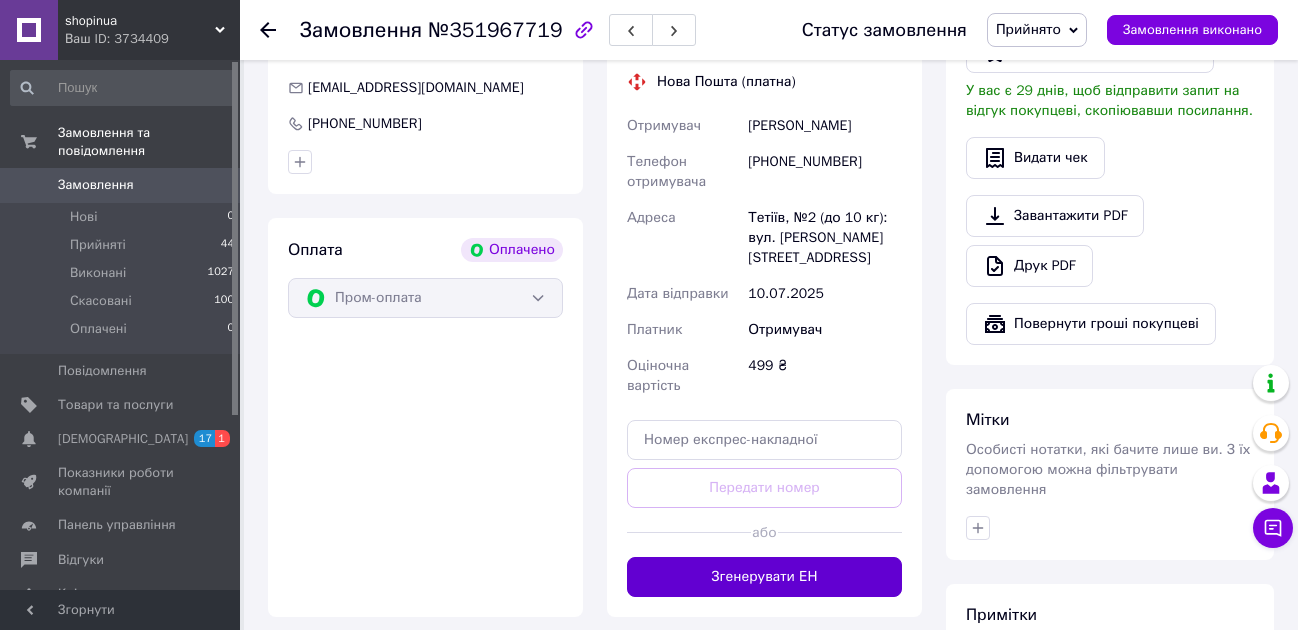 click on "Згенерувати ЕН" at bounding box center (764, 577) 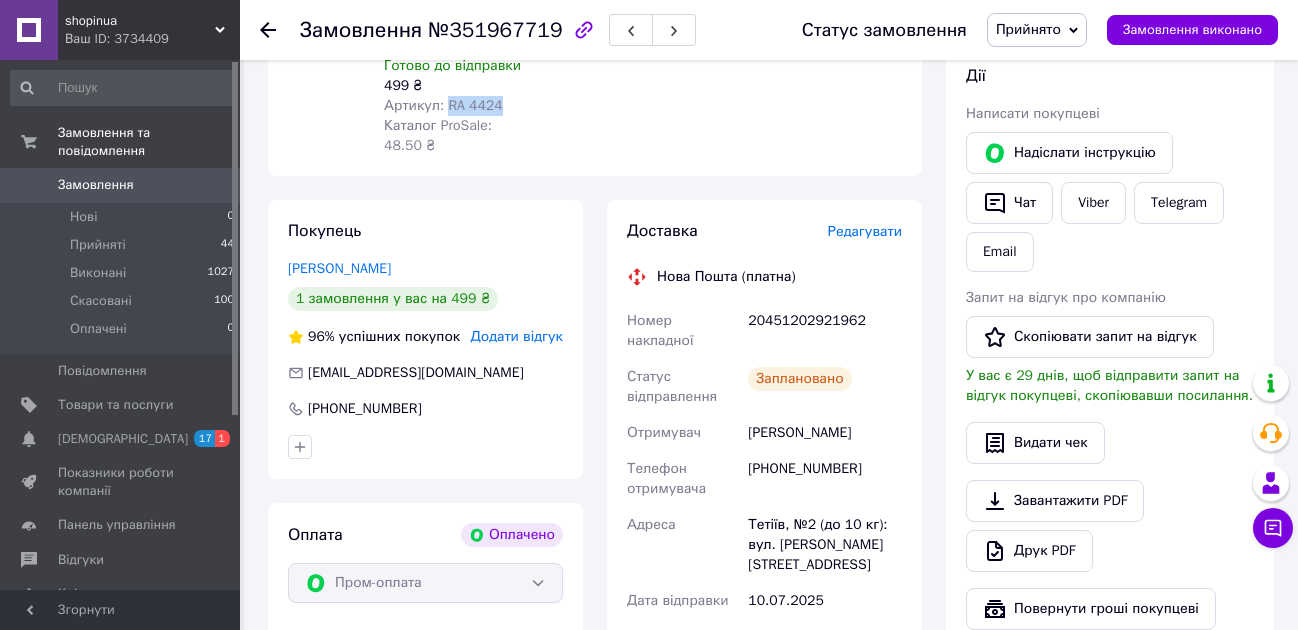 scroll, scrollTop: 333, scrollLeft: 0, axis: vertical 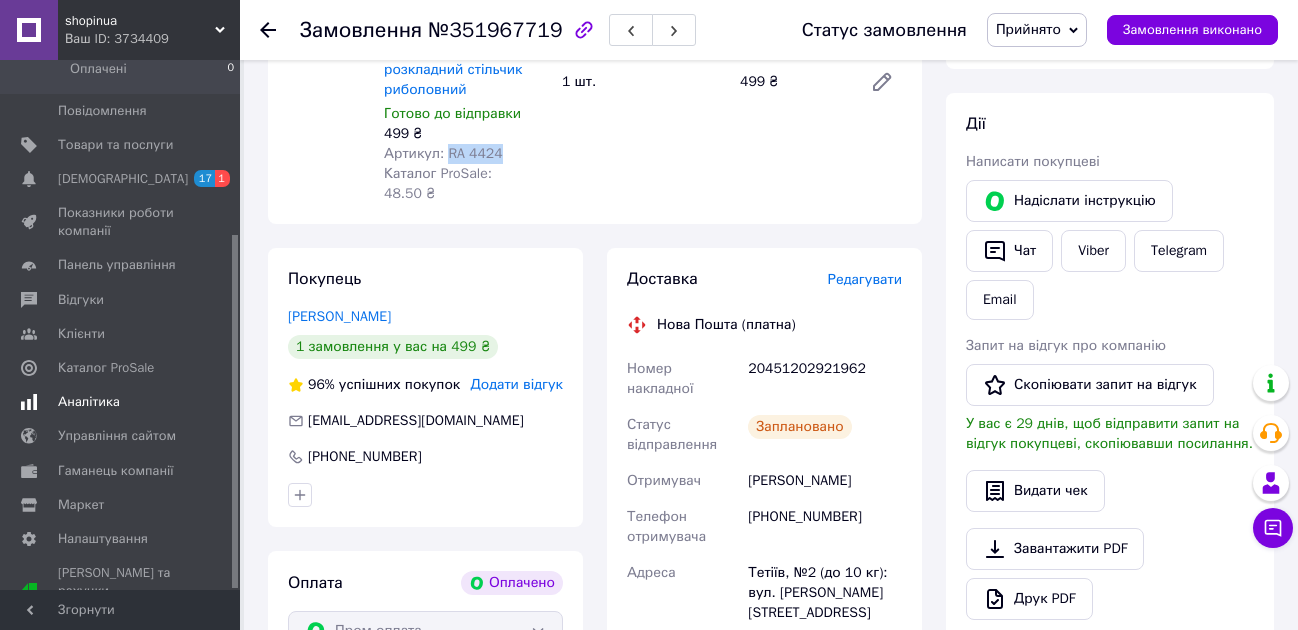 click on "Аналітика" at bounding box center (89, 402) 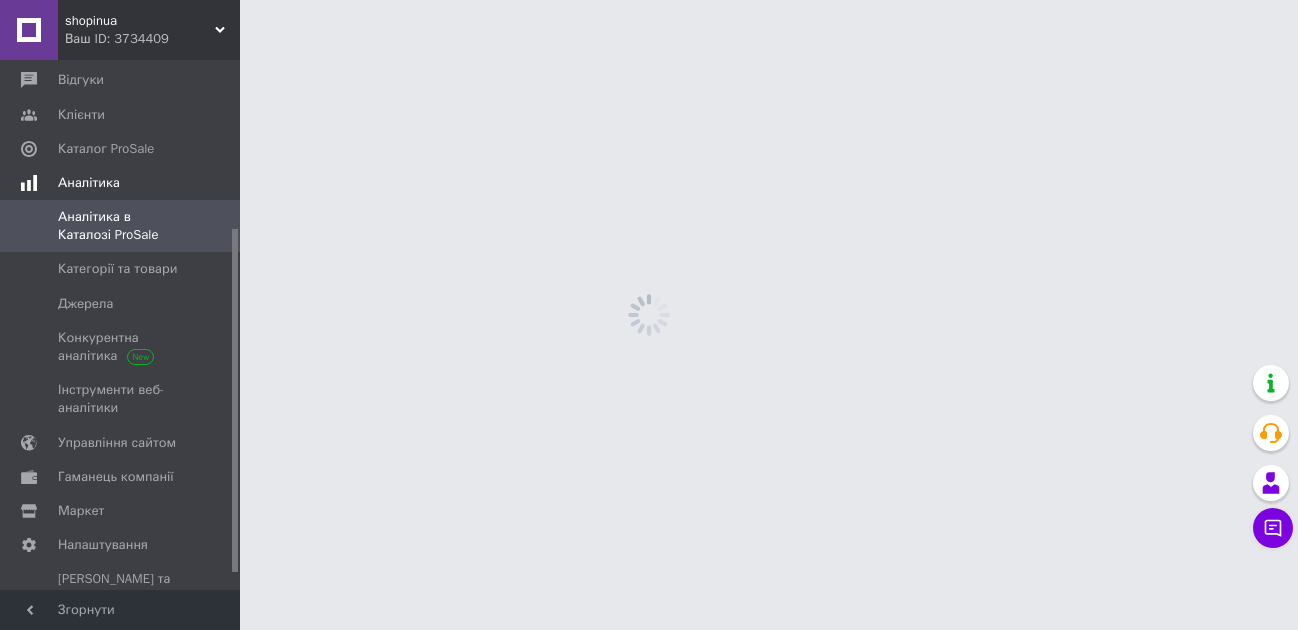scroll, scrollTop: 0, scrollLeft: 0, axis: both 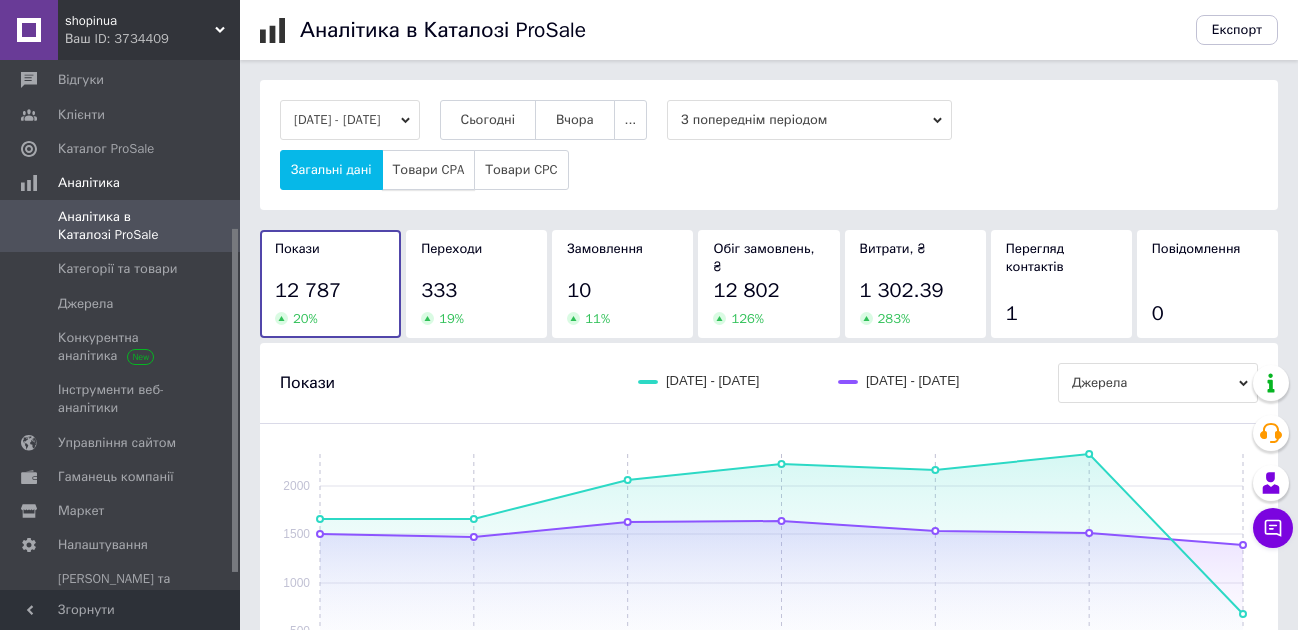 click on "Товари CPA" at bounding box center (429, 170) 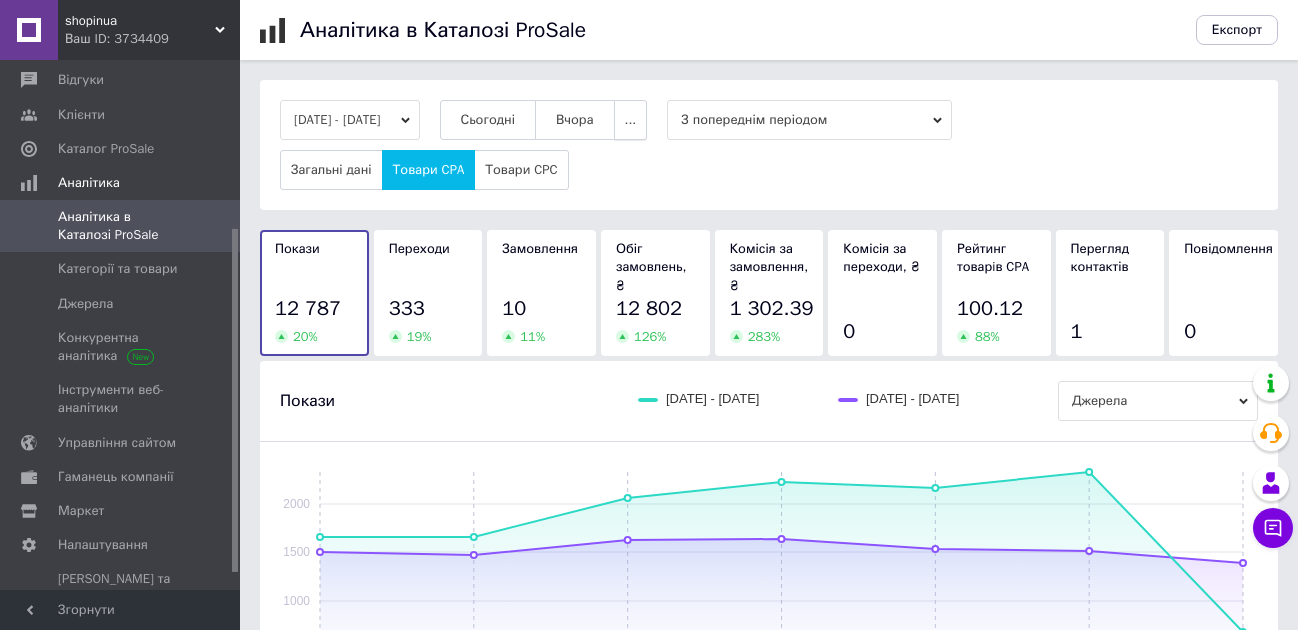 click on "..." at bounding box center [631, 120] 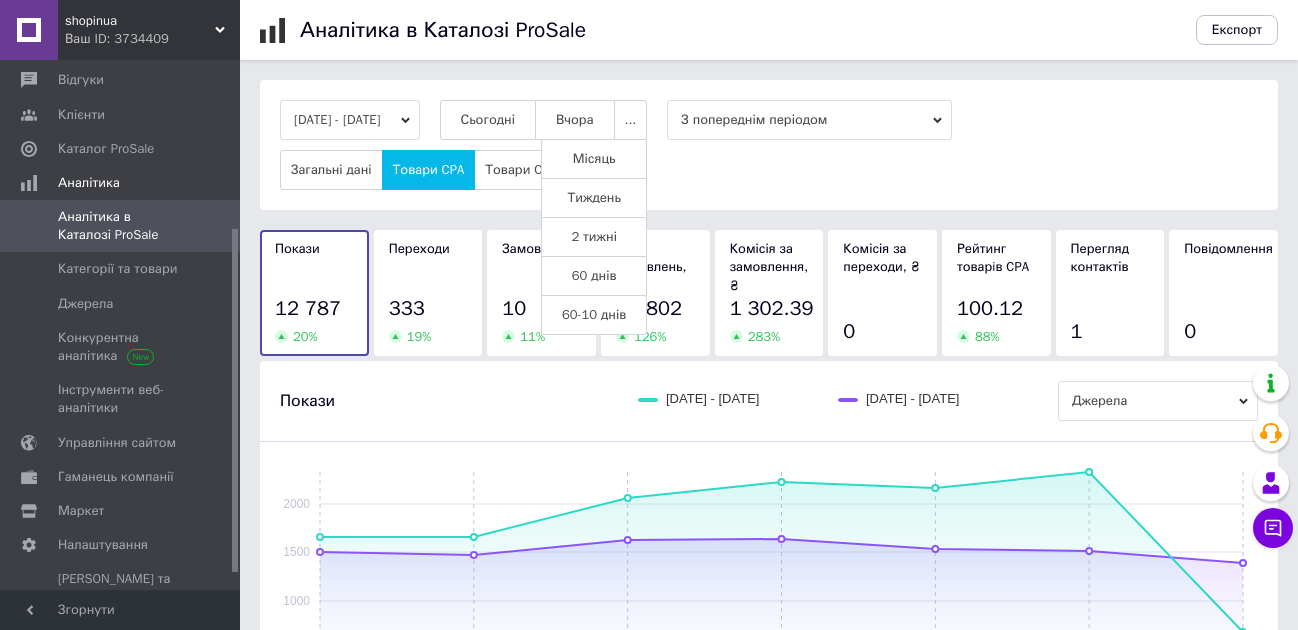 click on "Місяць" at bounding box center (594, 159) 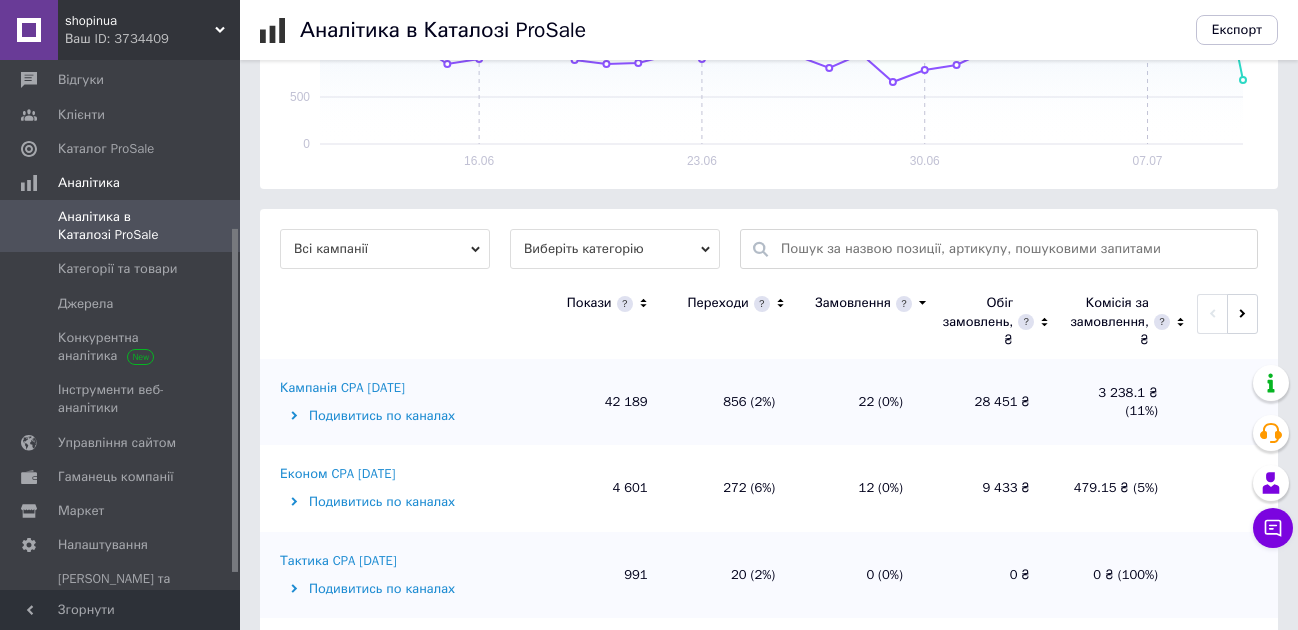 scroll, scrollTop: 581, scrollLeft: 0, axis: vertical 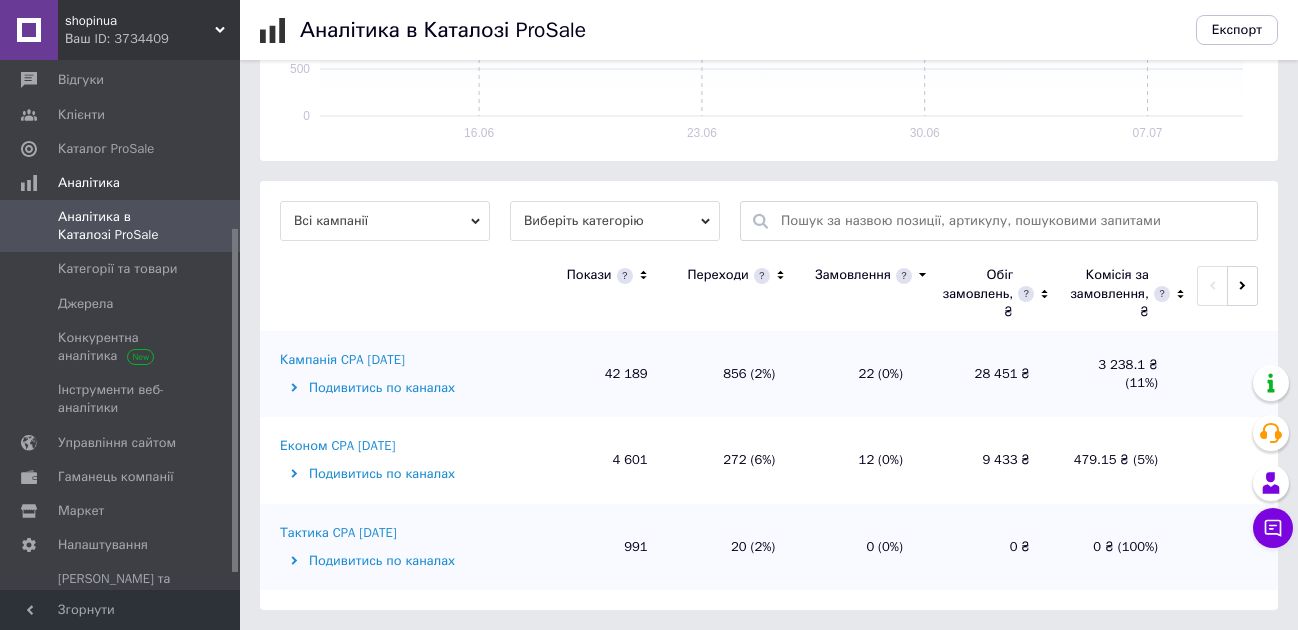 click on "Виберіть категорію" at bounding box center (615, 221) 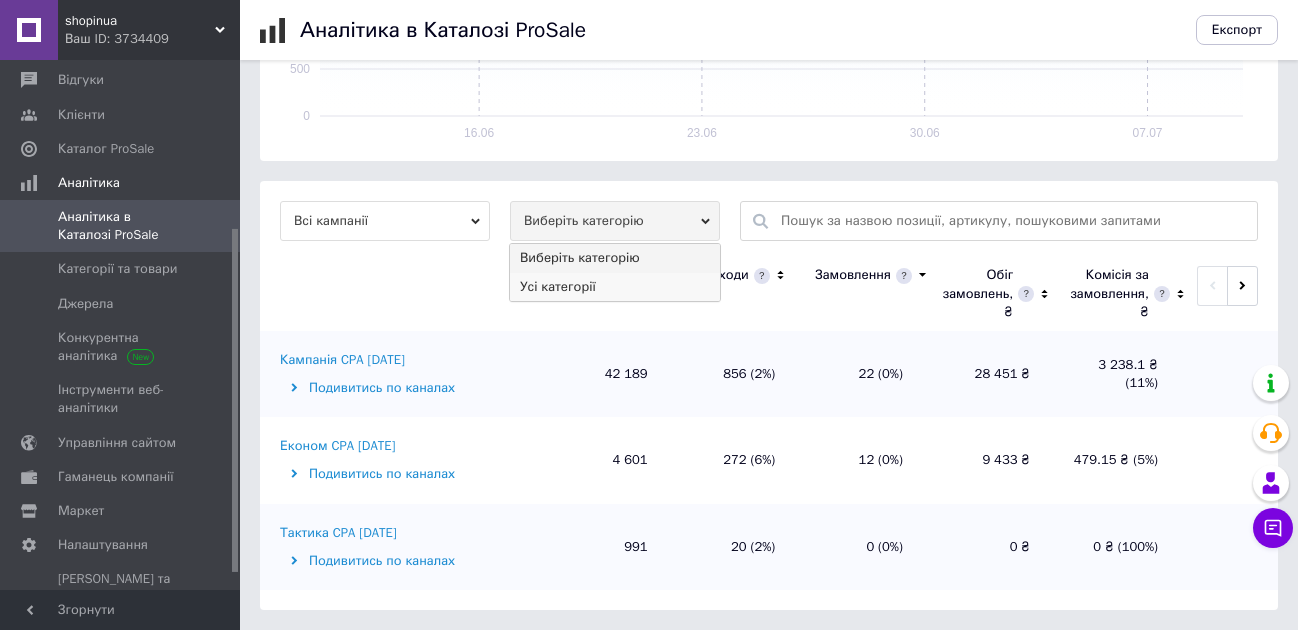 click on "Усі категорії" at bounding box center (615, 287) 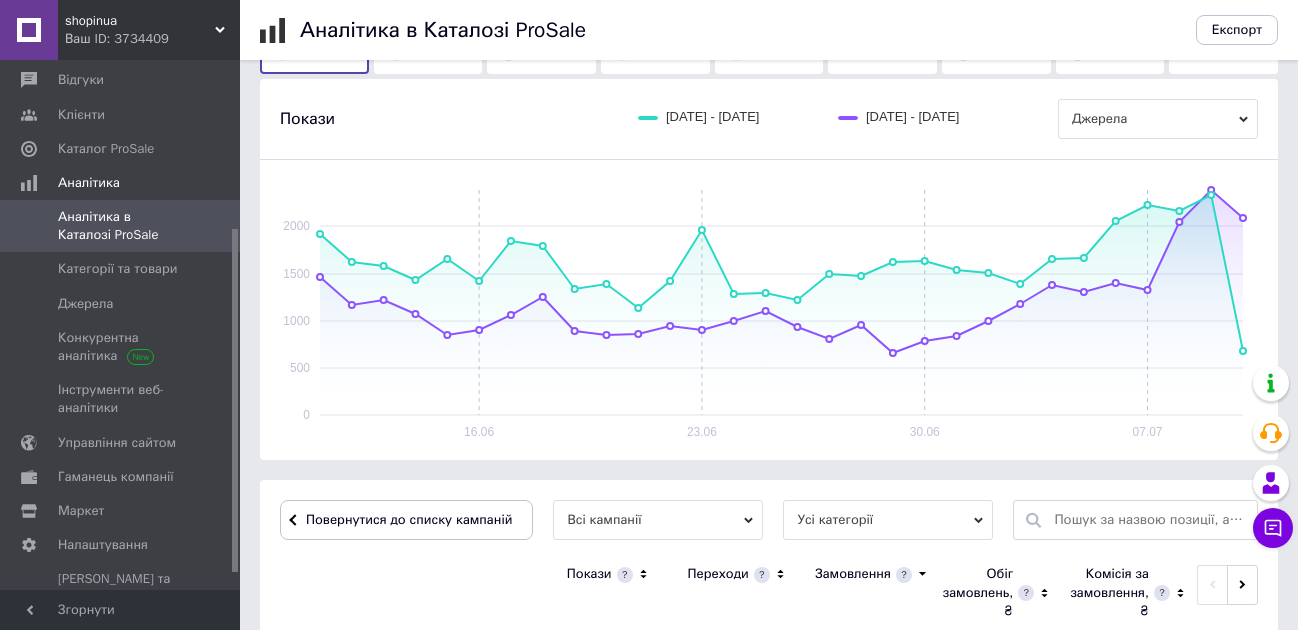 scroll, scrollTop: 581, scrollLeft: 0, axis: vertical 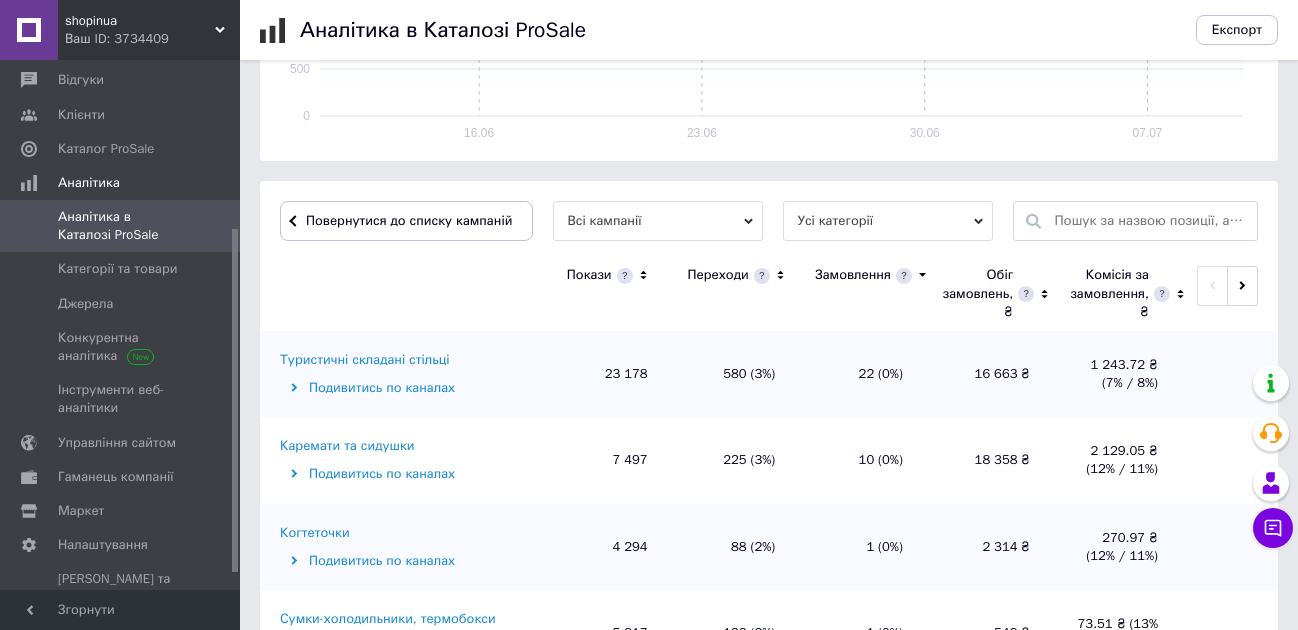 click on "Туристичні складані стільці" at bounding box center (365, 360) 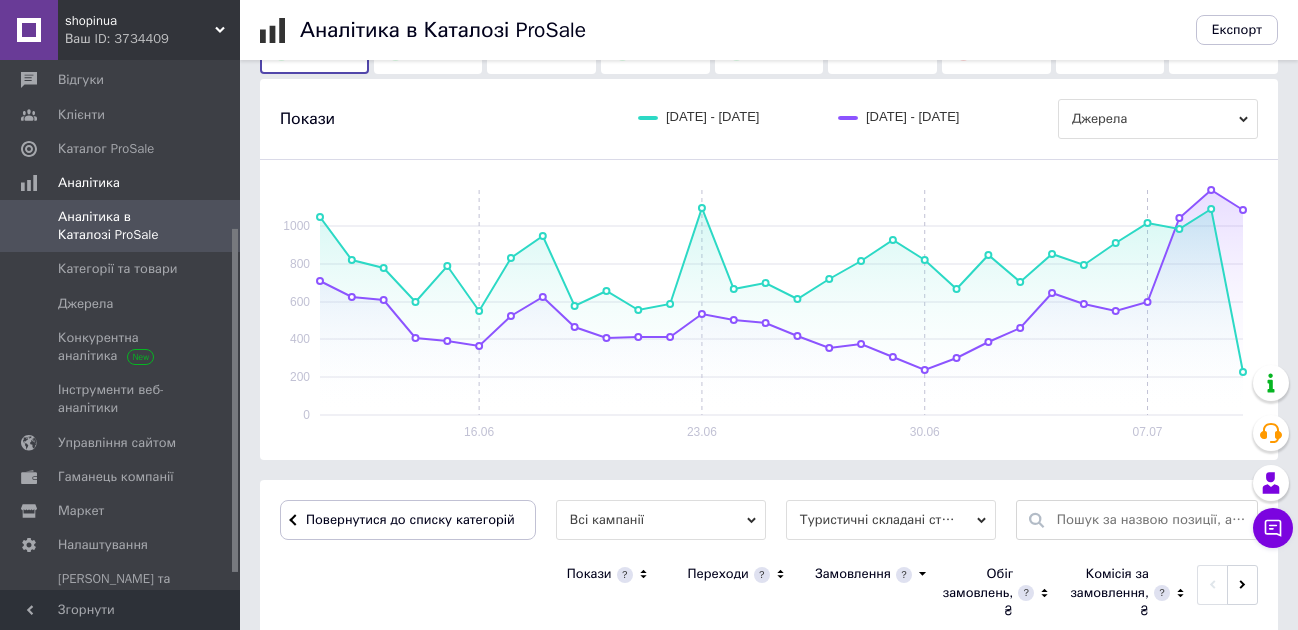 scroll, scrollTop: 581, scrollLeft: 0, axis: vertical 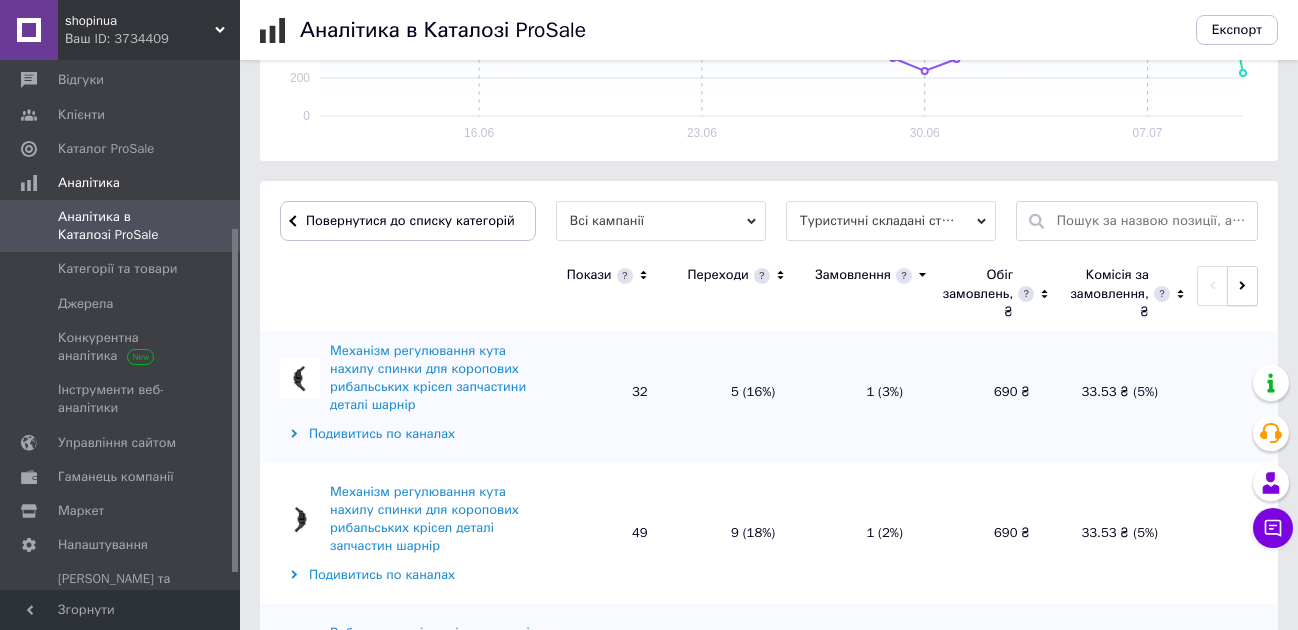 click at bounding box center (1242, 286) 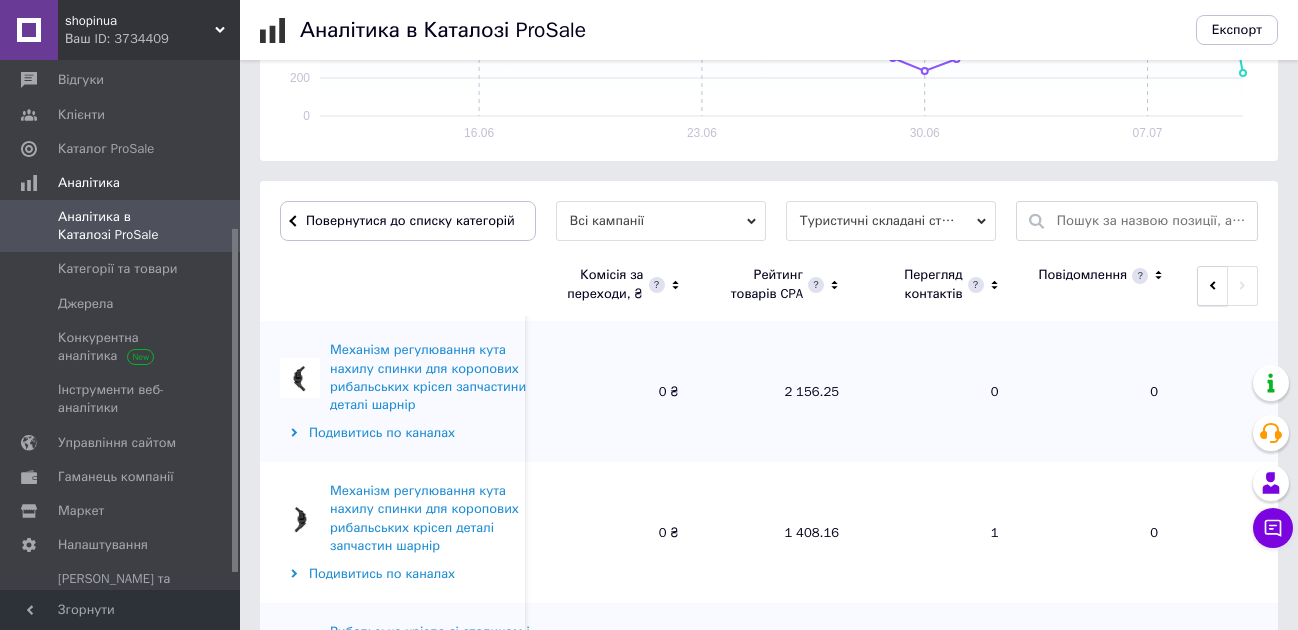 click 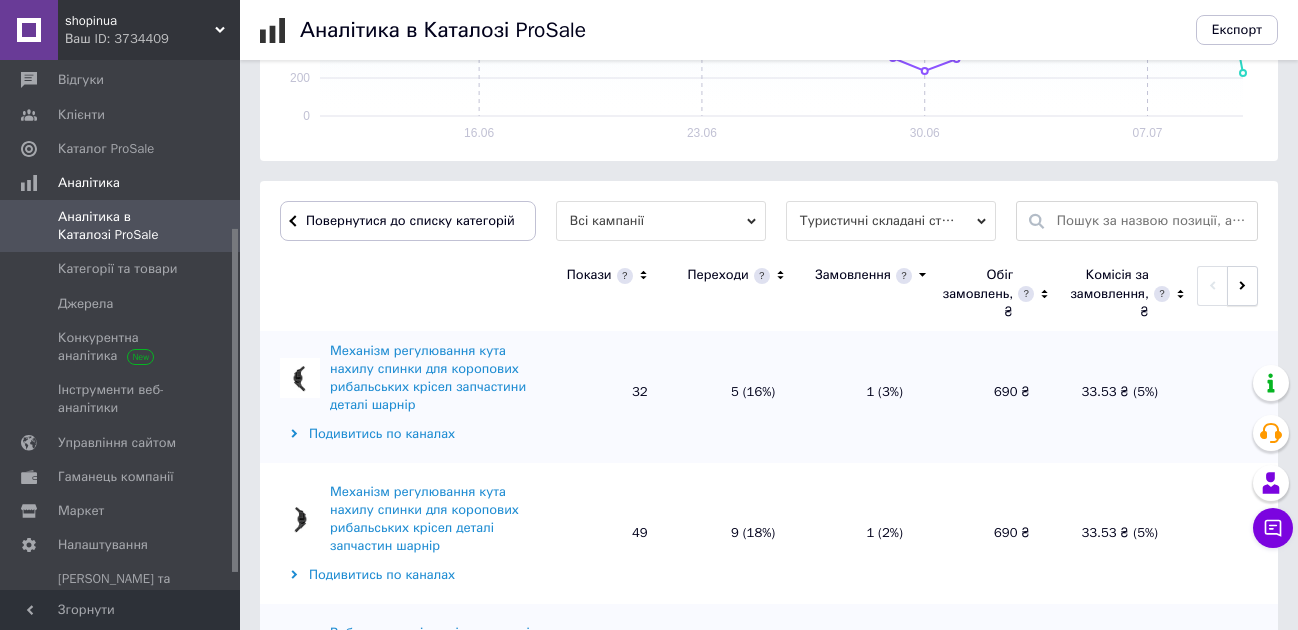 click 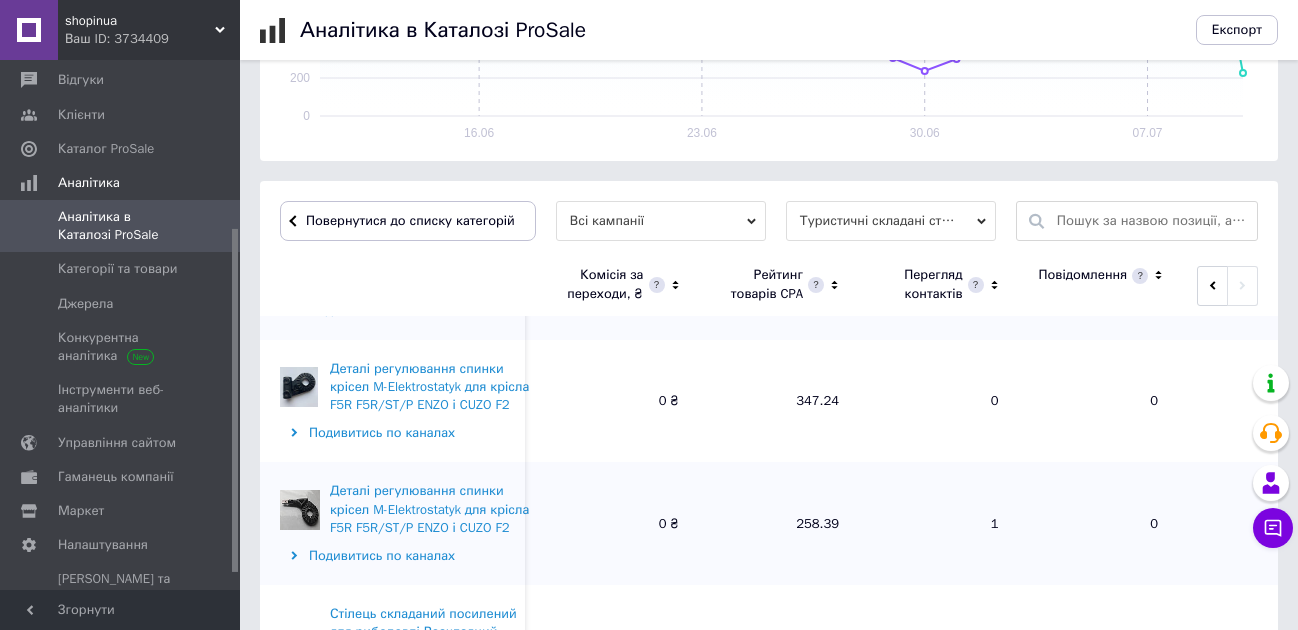 scroll, scrollTop: 0, scrollLeft: 0, axis: both 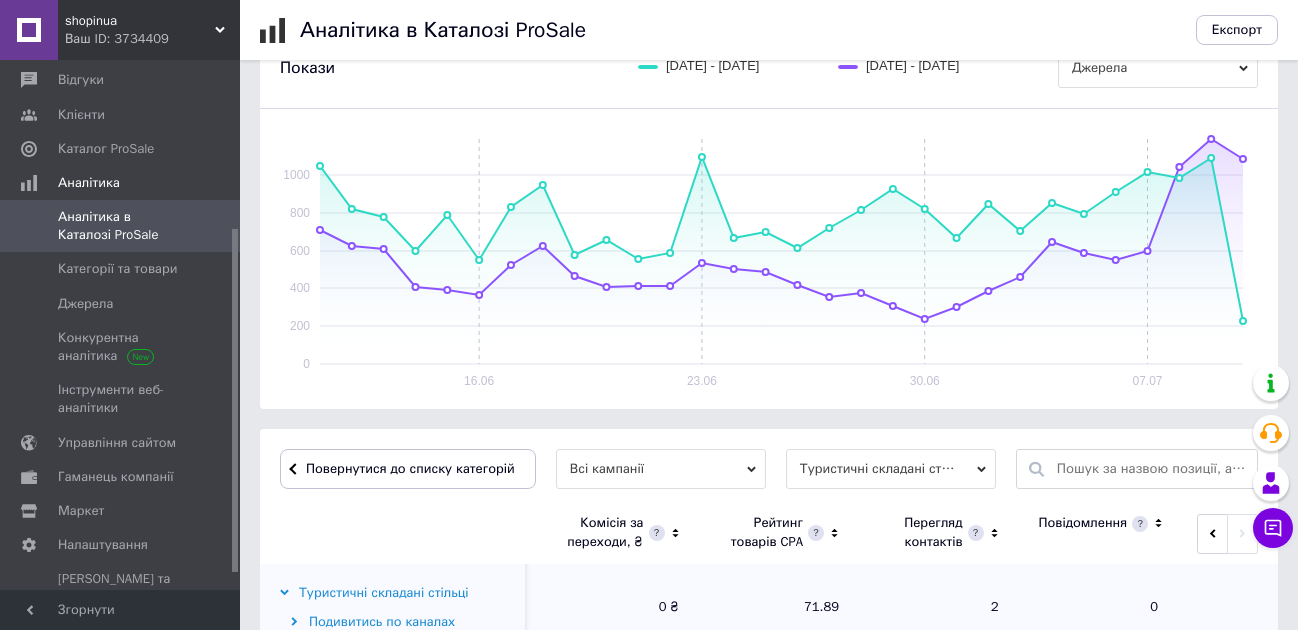 click on "Повернутися до списку категорій" at bounding box center [408, 469] 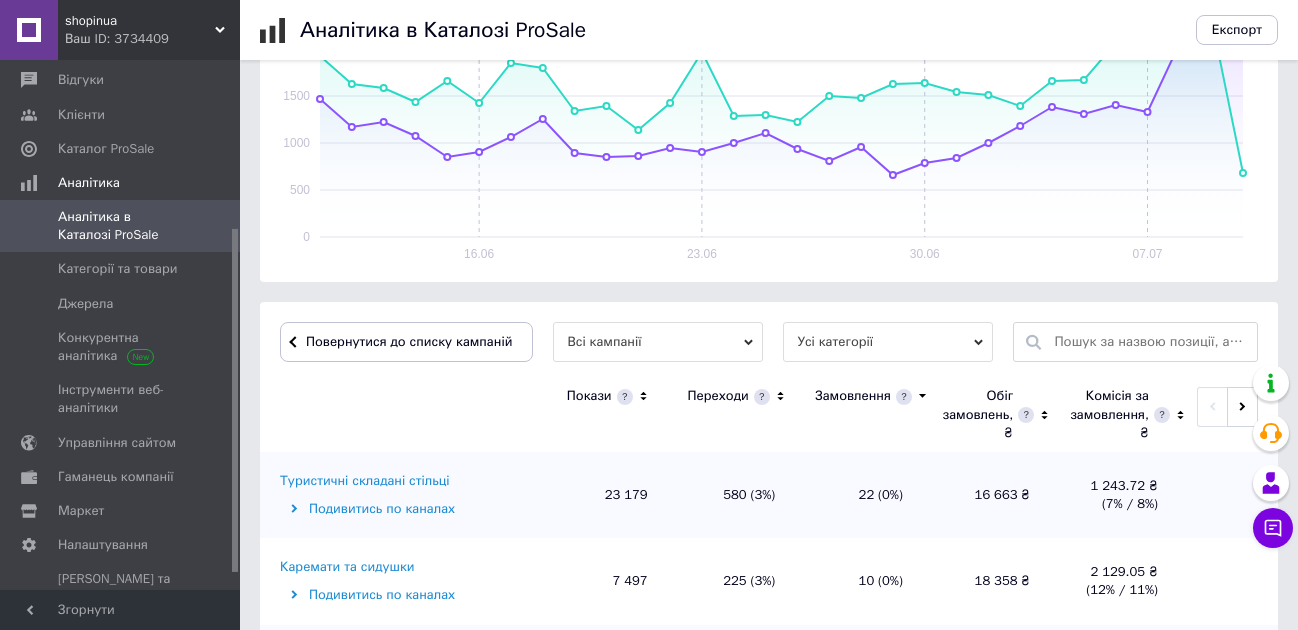 scroll, scrollTop: 500, scrollLeft: 0, axis: vertical 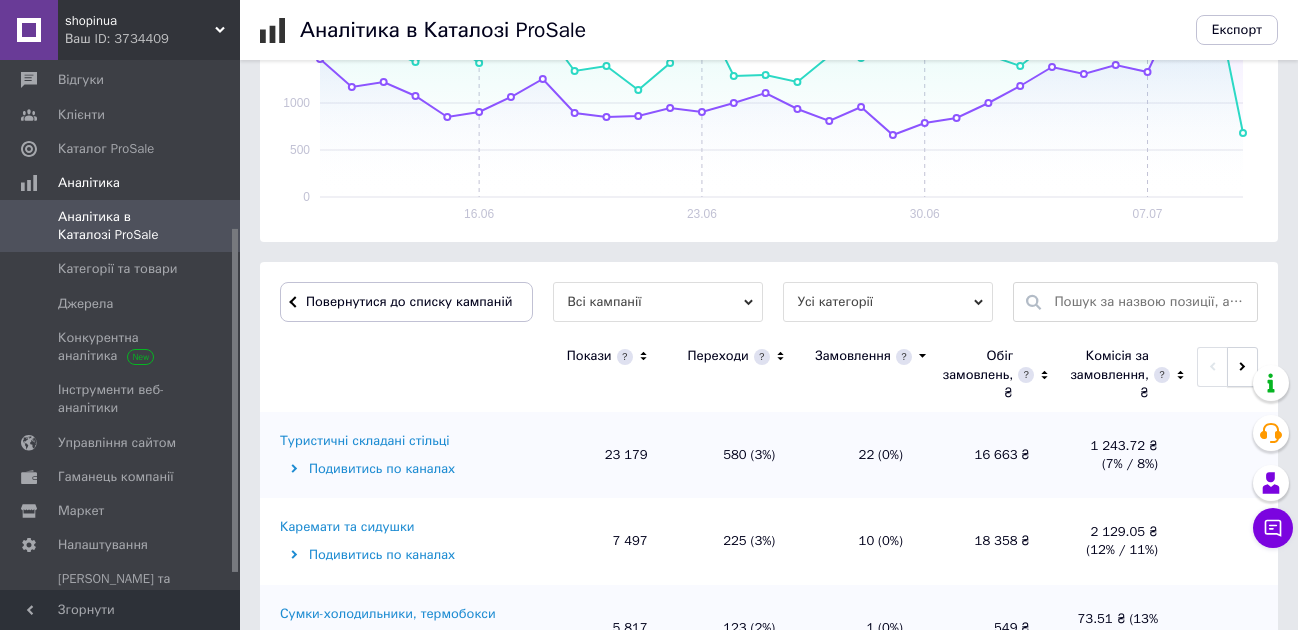 click at bounding box center [1242, 367] 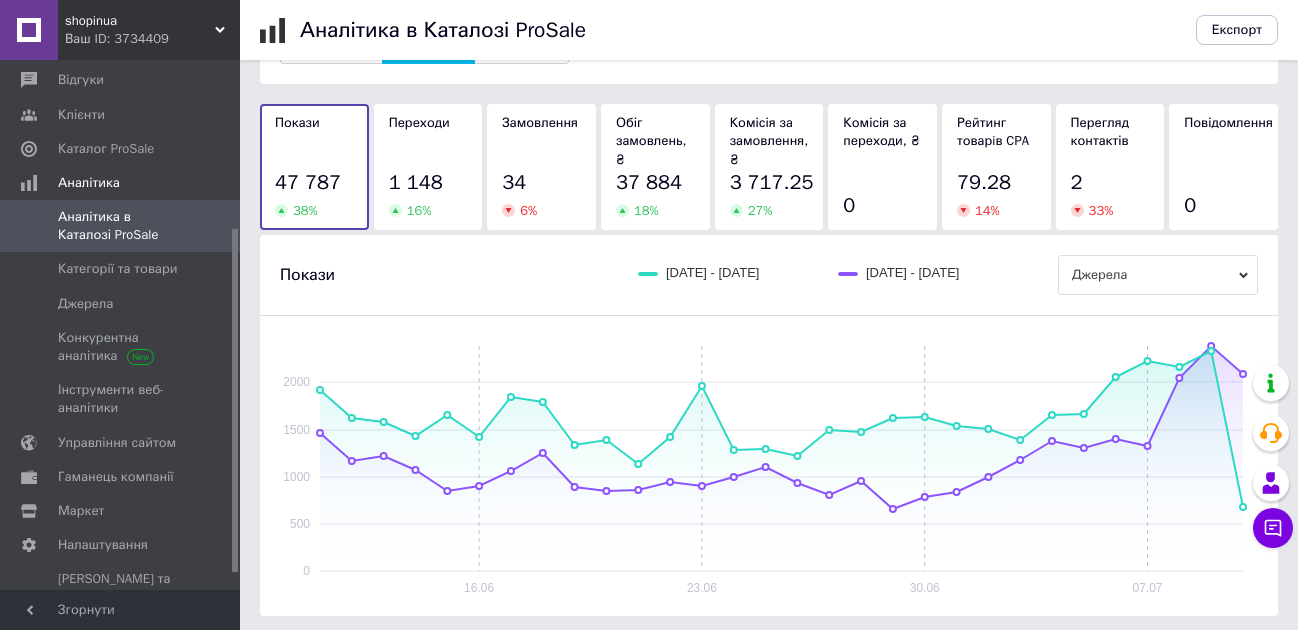 scroll, scrollTop: 0, scrollLeft: 0, axis: both 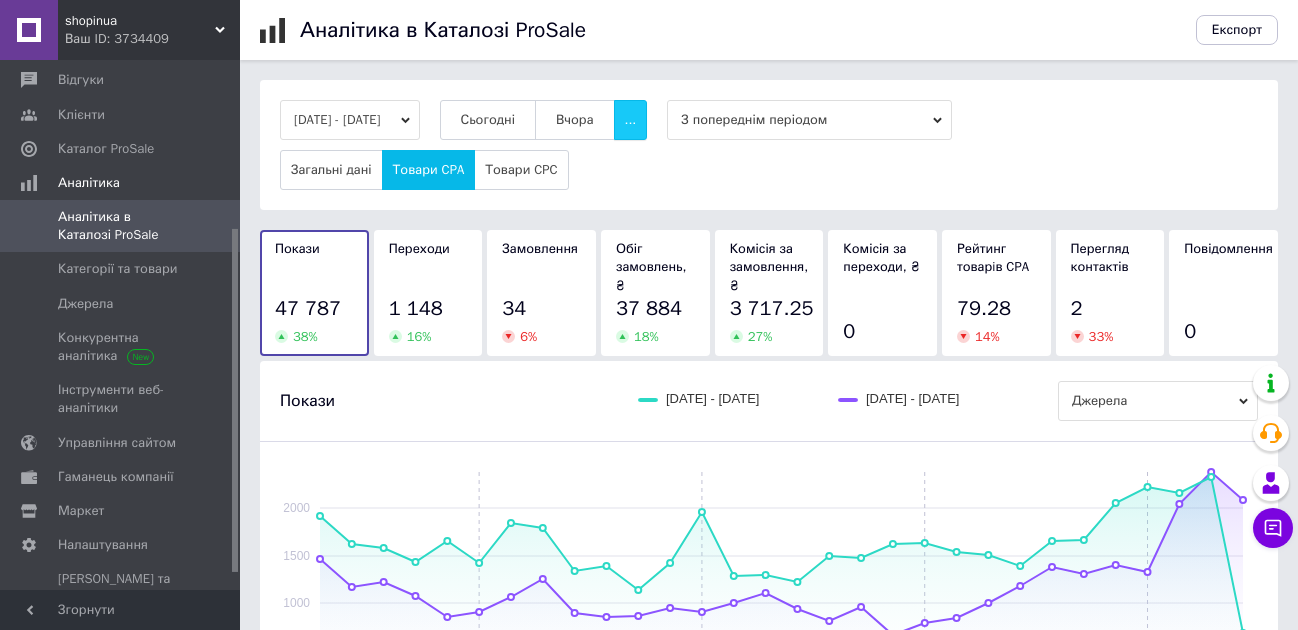 click on "..." at bounding box center [631, 120] 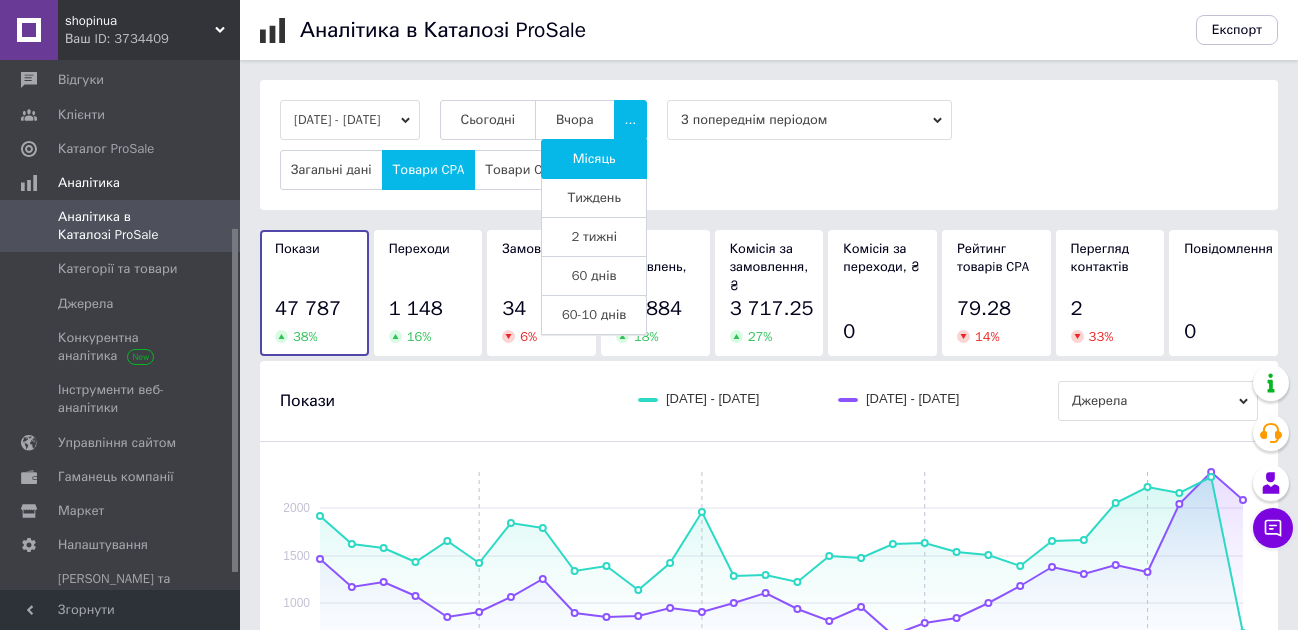 click on "60-10 днів" at bounding box center (594, 315) 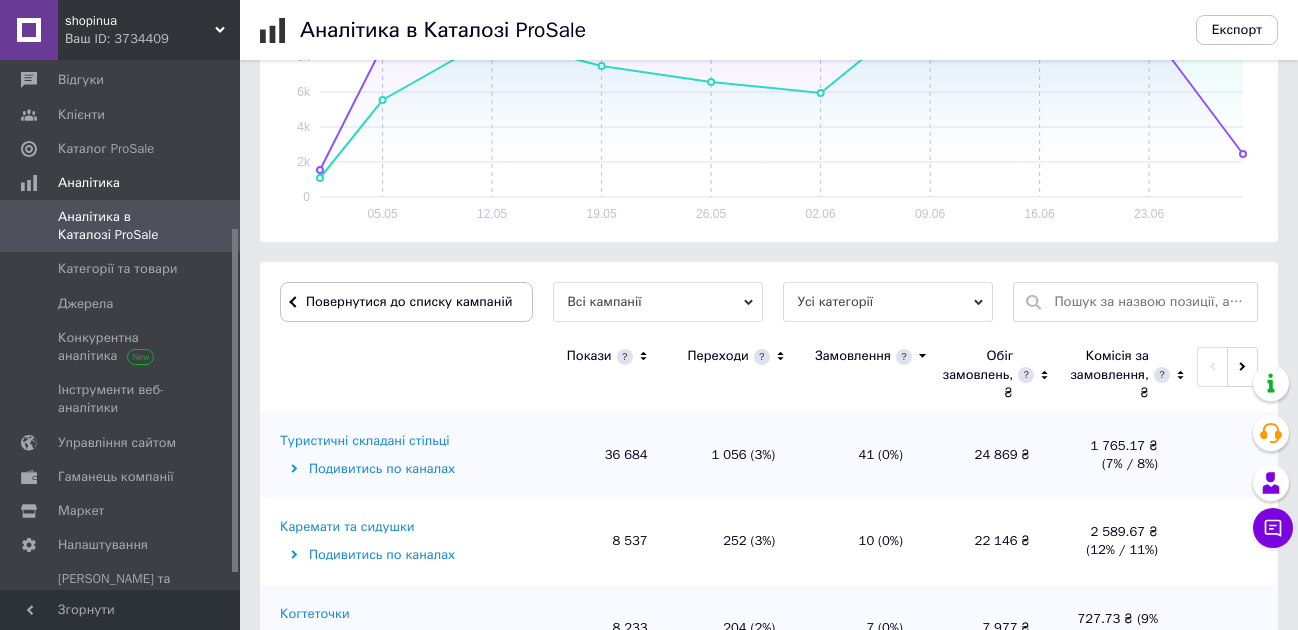scroll, scrollTop: 667, scrollLeft: 0, axis: vertical 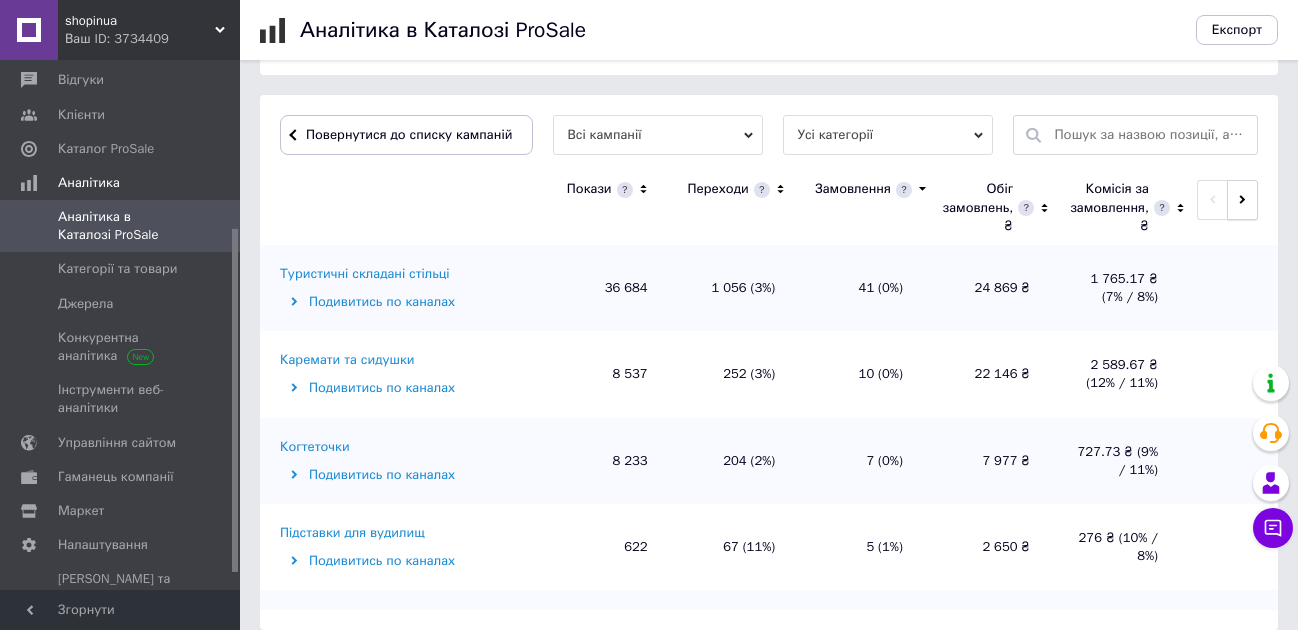 click at bounding box center (1242, 200) 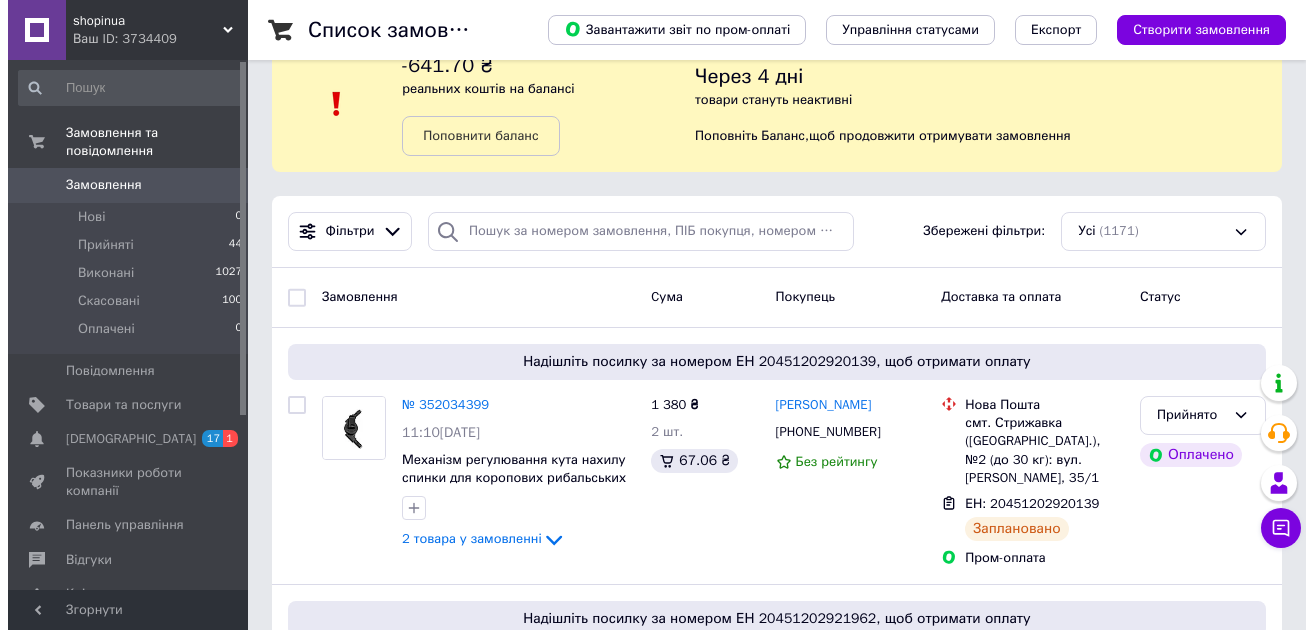 scroll, scrollTop: 0, scrollLeft: 0, axis: both 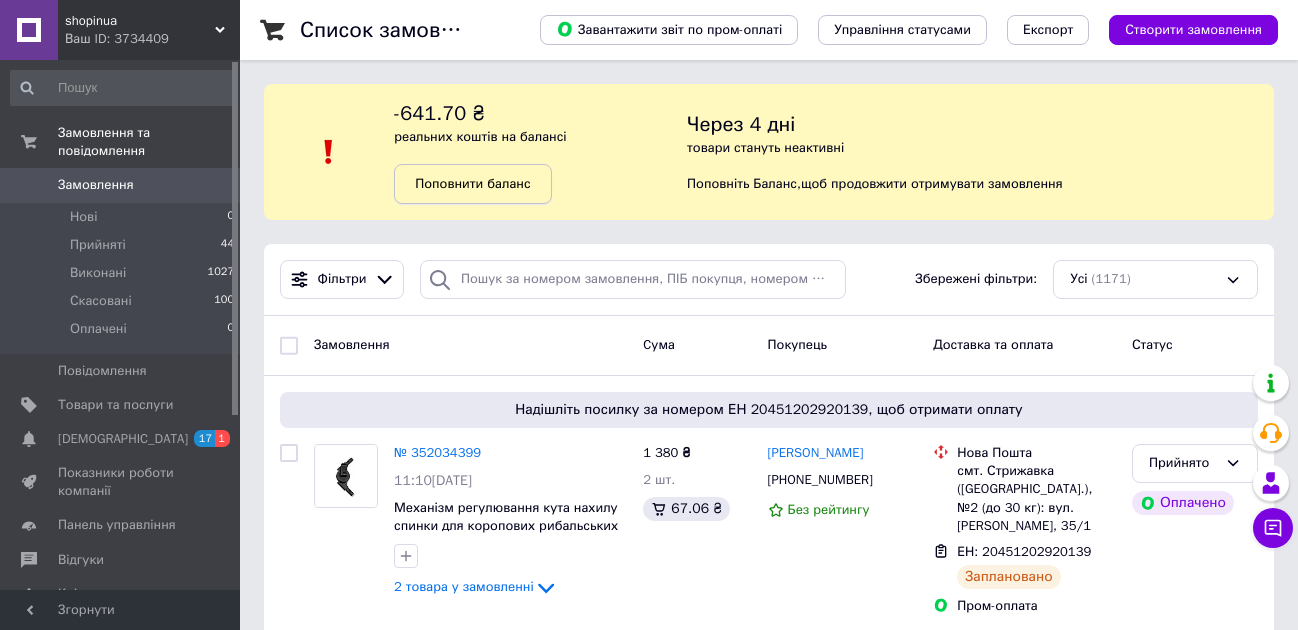 click on "Поповнити баланс" at bounding box center [472, 183] 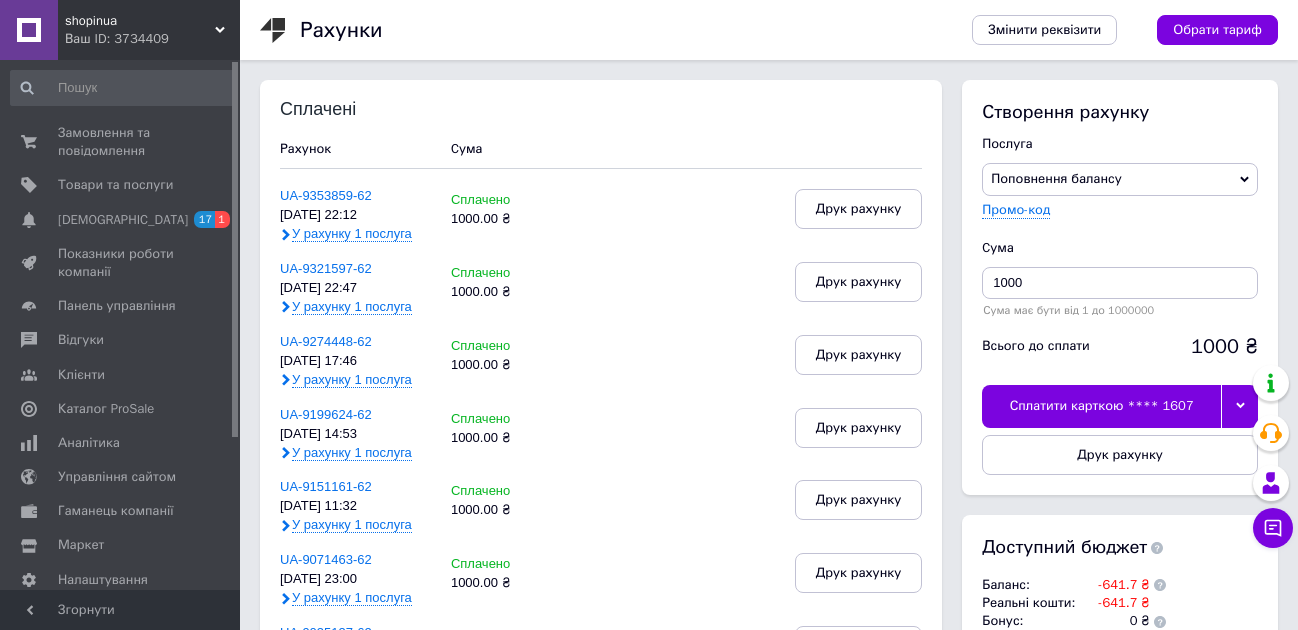 click at bounding box center (1239, 406) 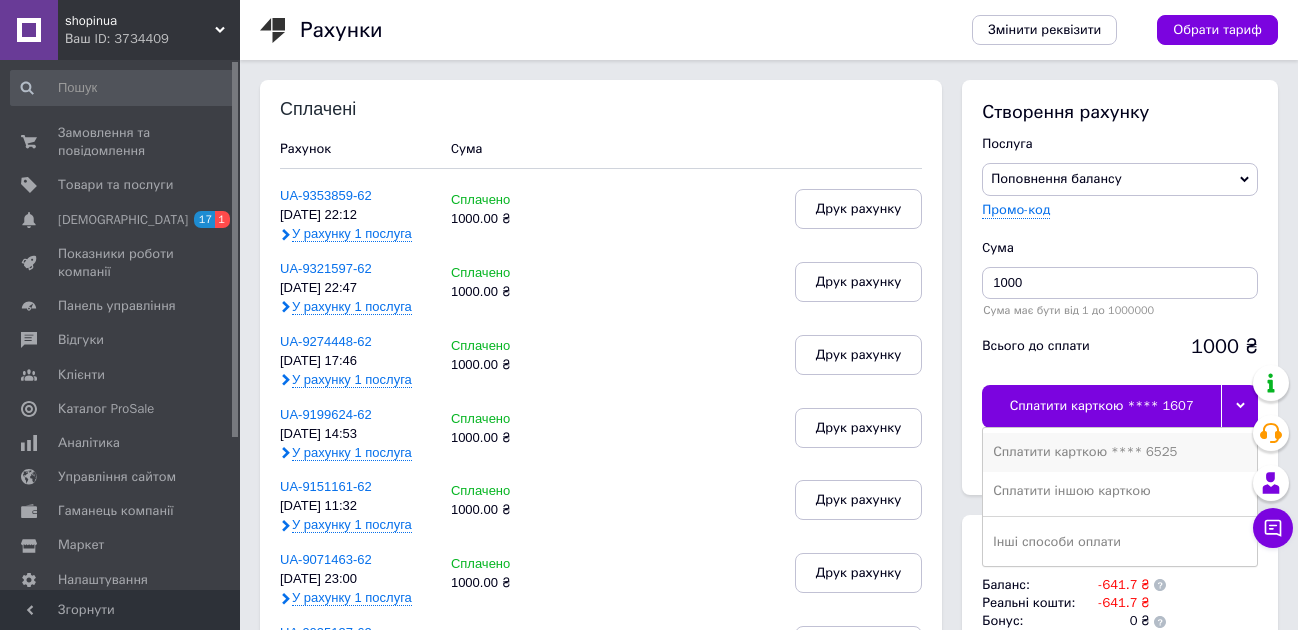 click on "Сплатити карткою  **** 6525" at bounding box center [1120, 452] 